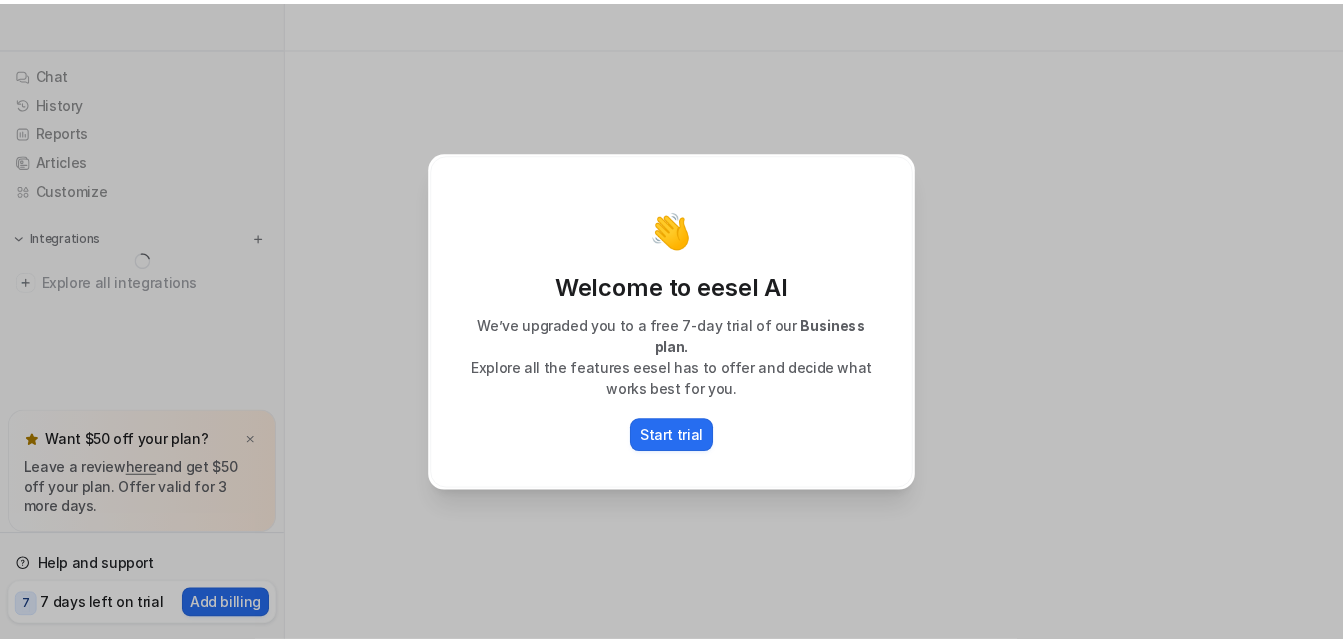 scroll, scrollTop: 0, scrollLeft: 0, axis: both 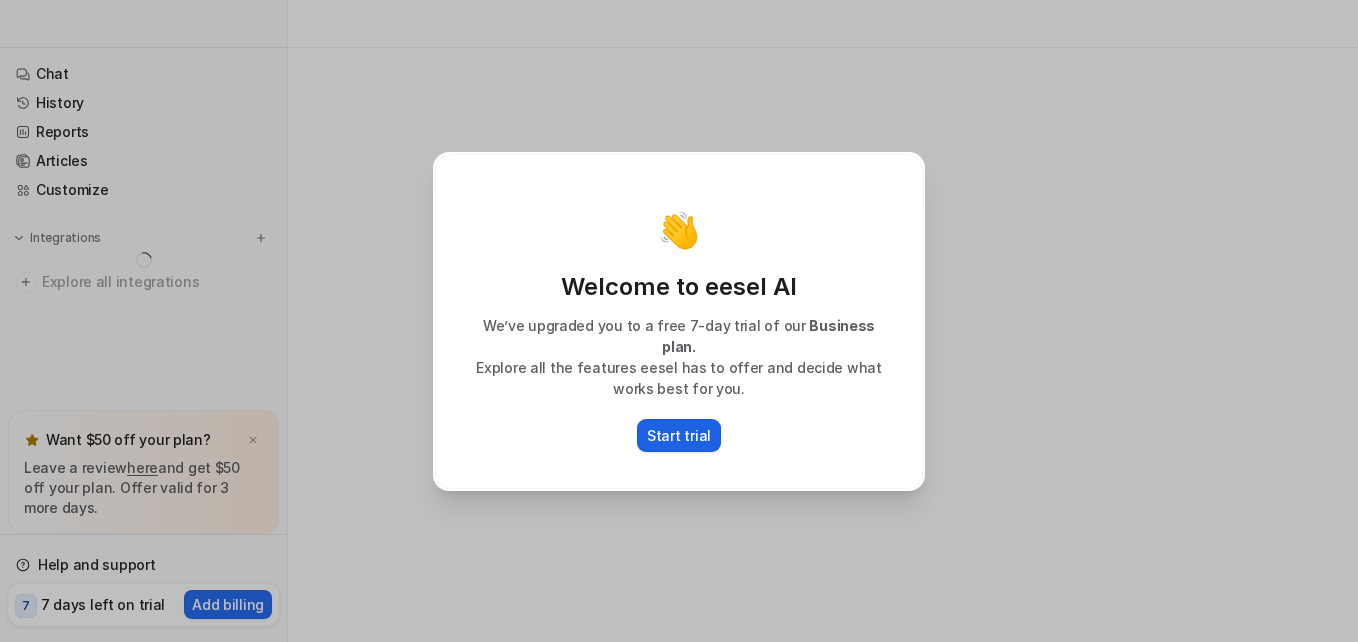click on "Start trial" at bounding box center (679, 435) 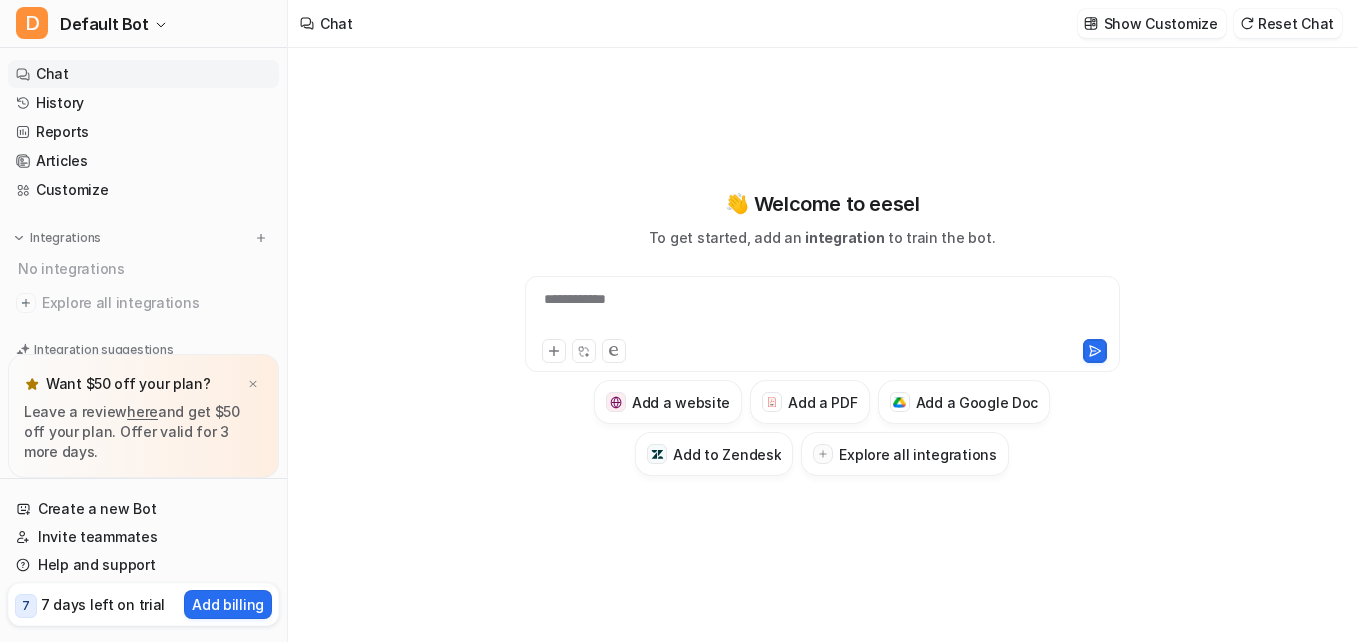 type on "**********" 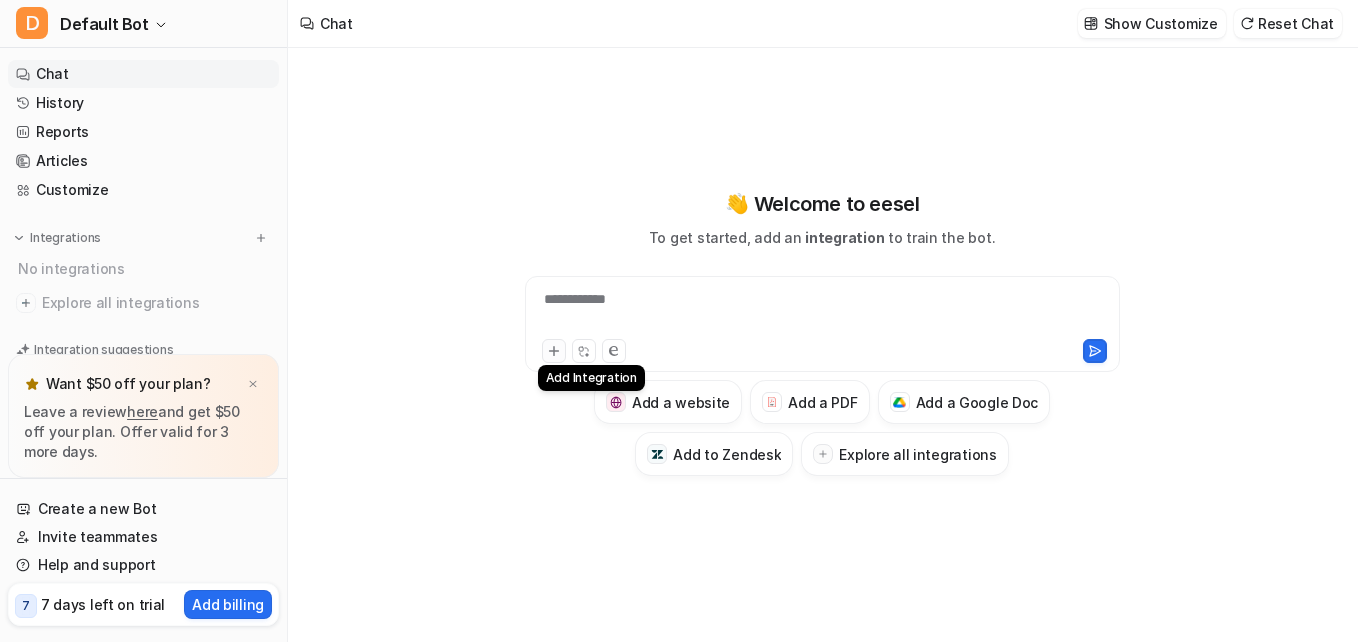 click 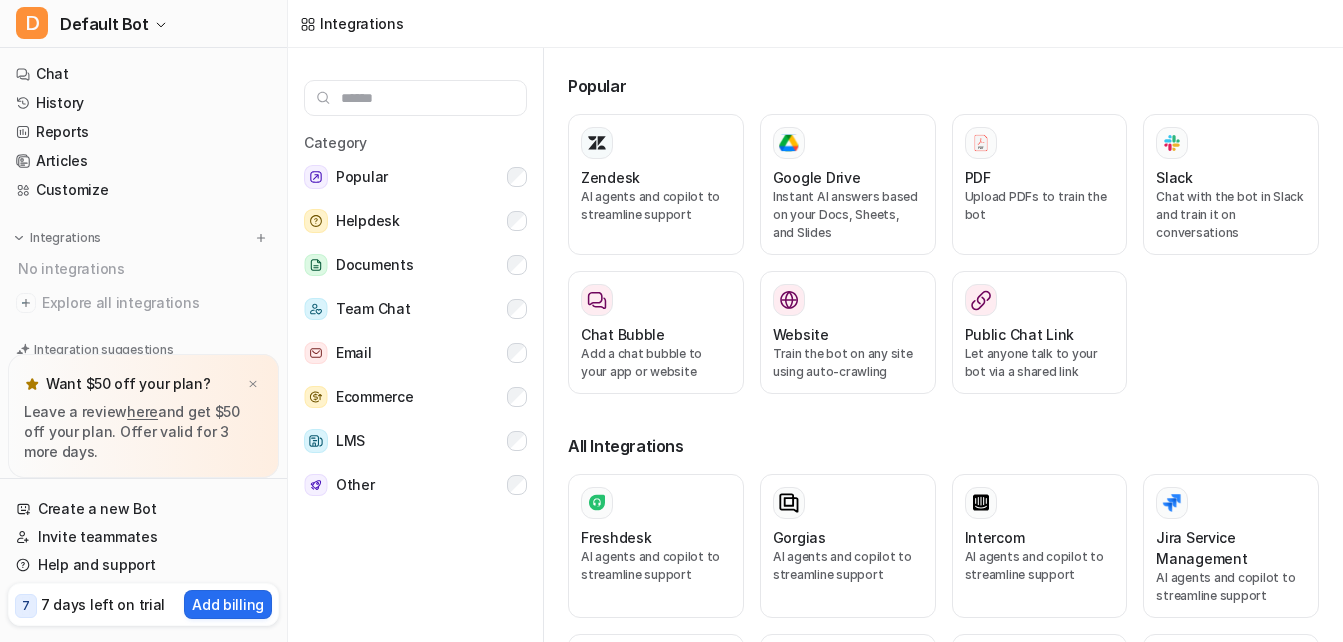 click on "Integrations" at bounding box center (815, 24) 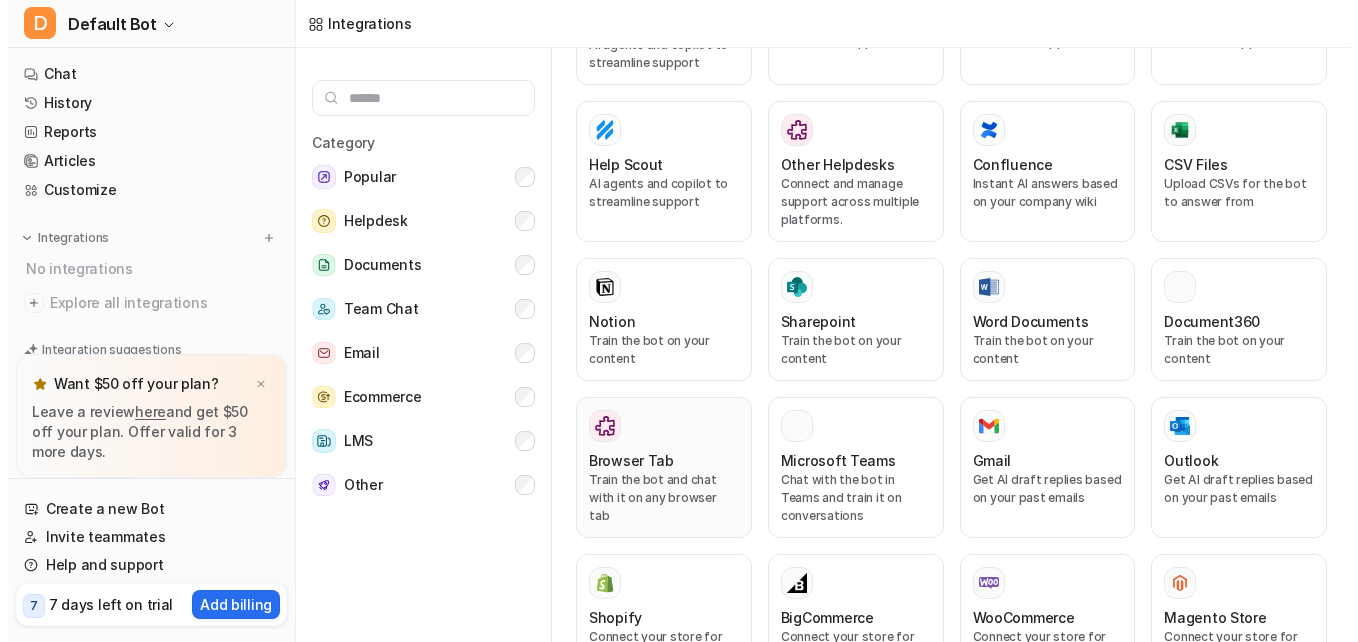 scroll, scrollTop: 700, scrollLeft: 0, axis: vertical 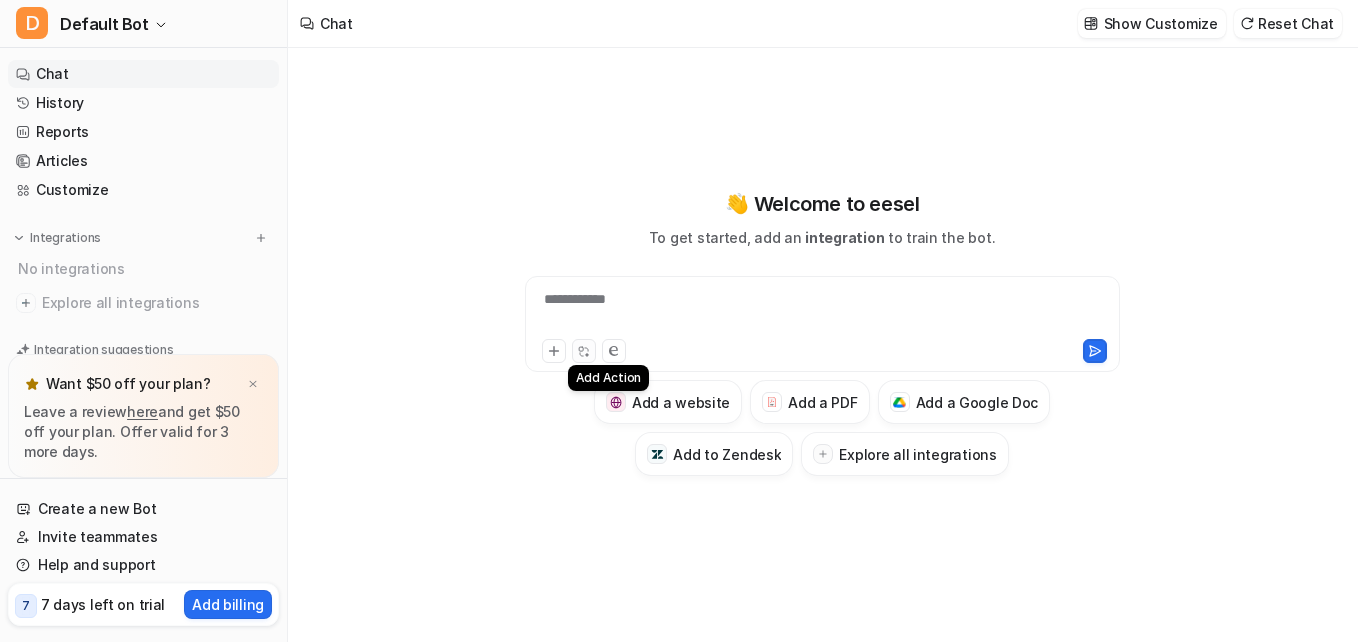 type on "**********" 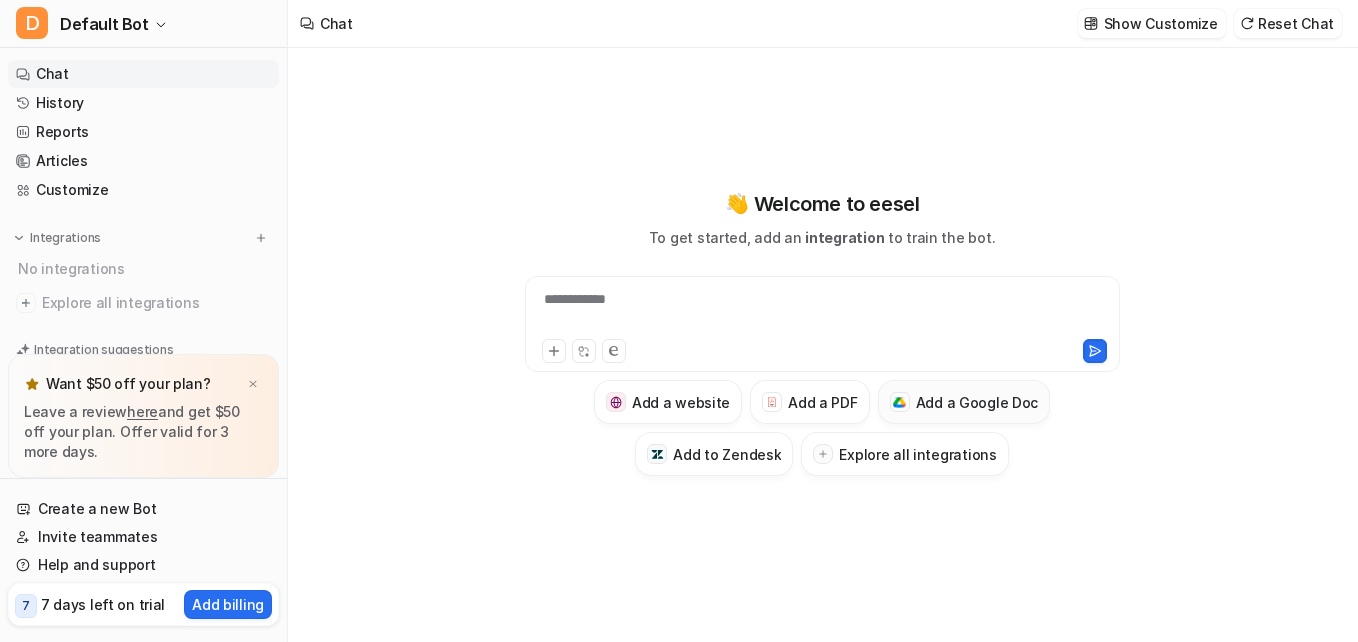 click on "Add a Google Doc" at bounding box center [977, 402] 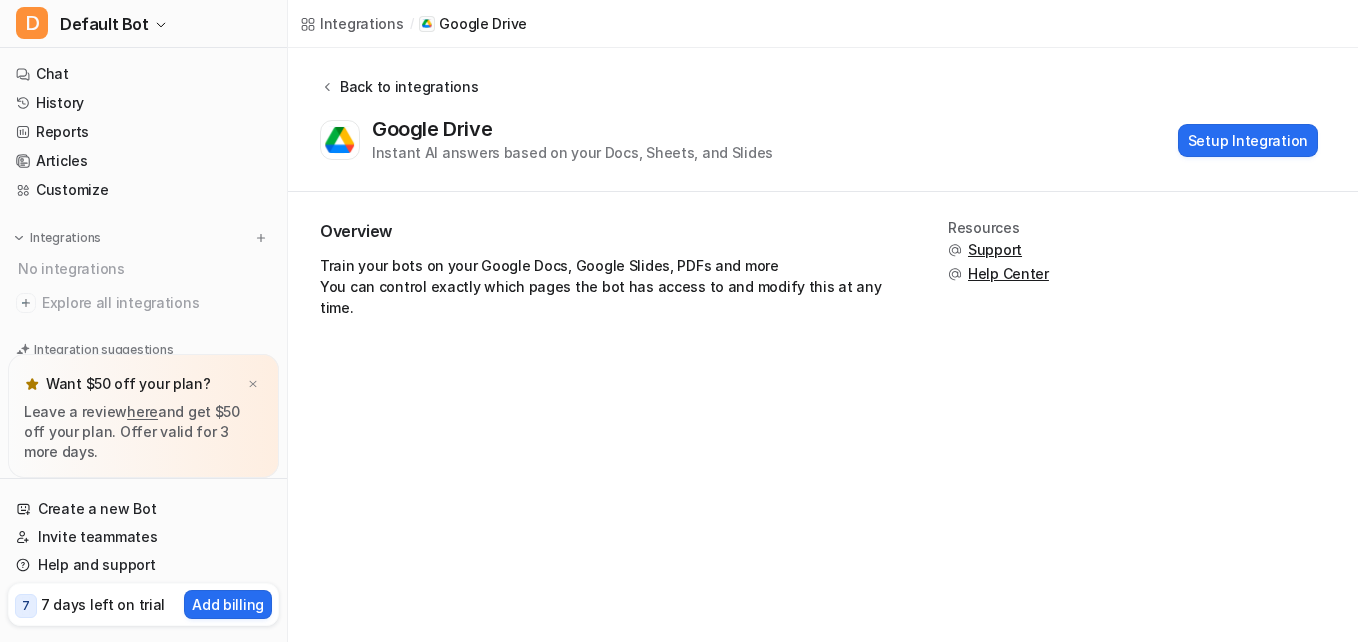 click 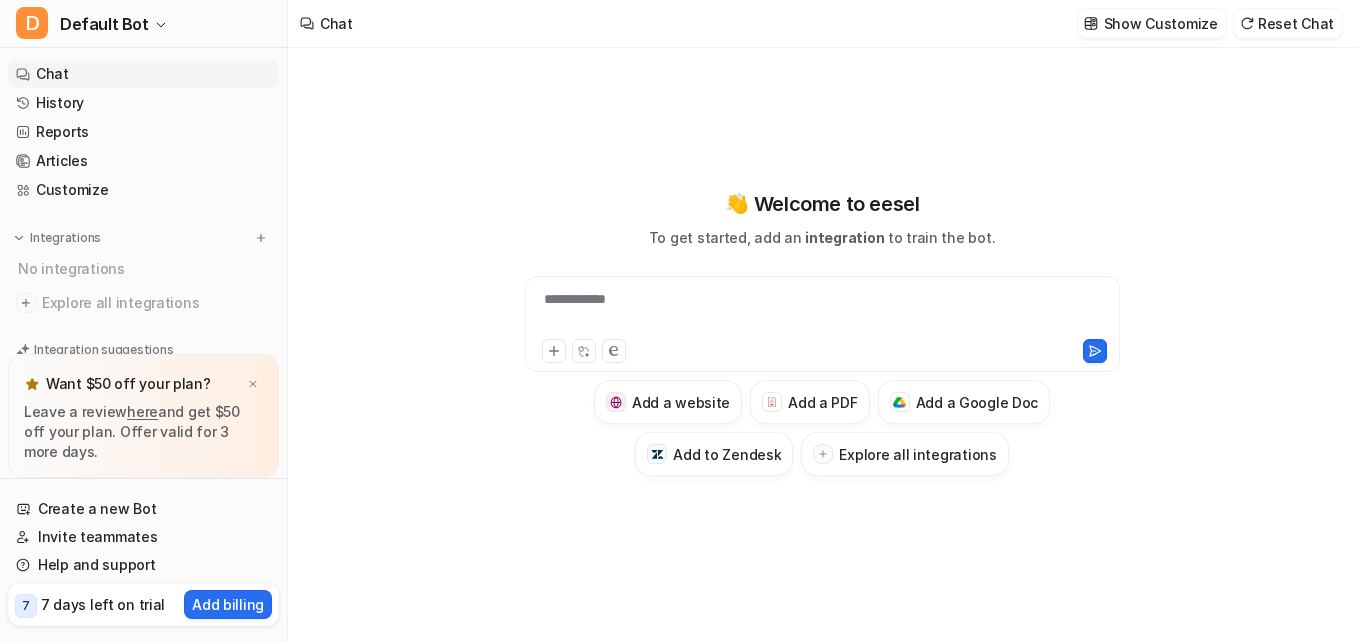click on "**********" at bounding box center [822, 312] 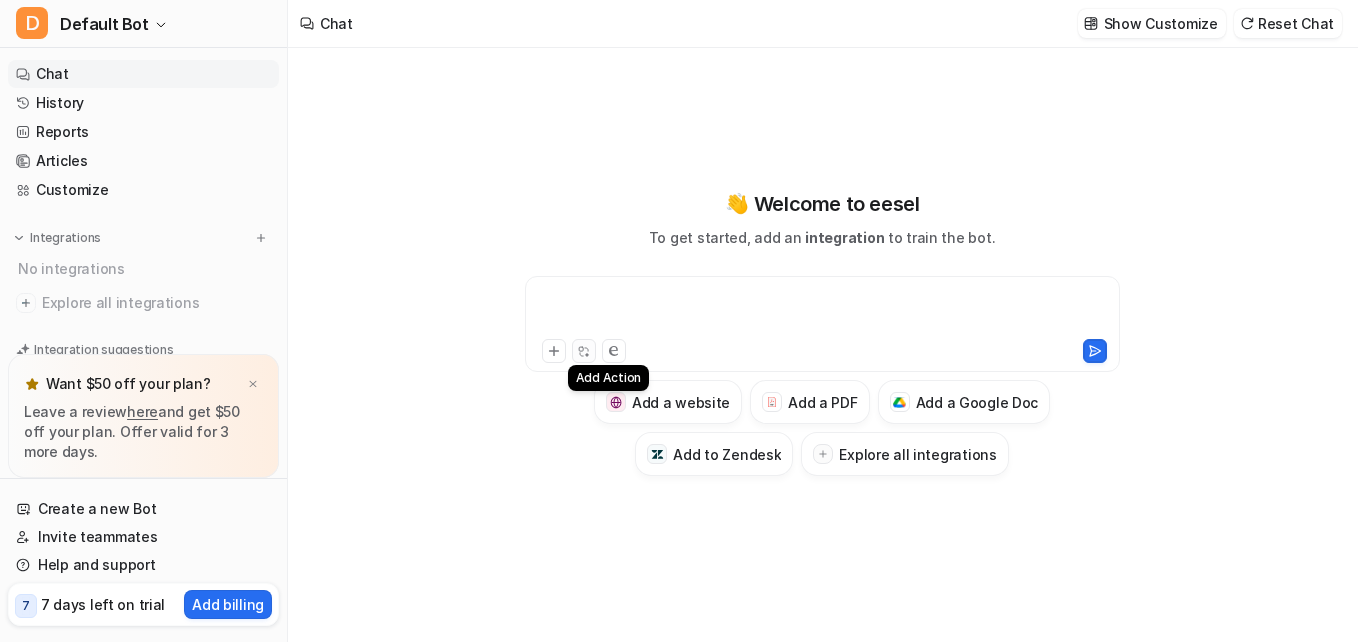 click 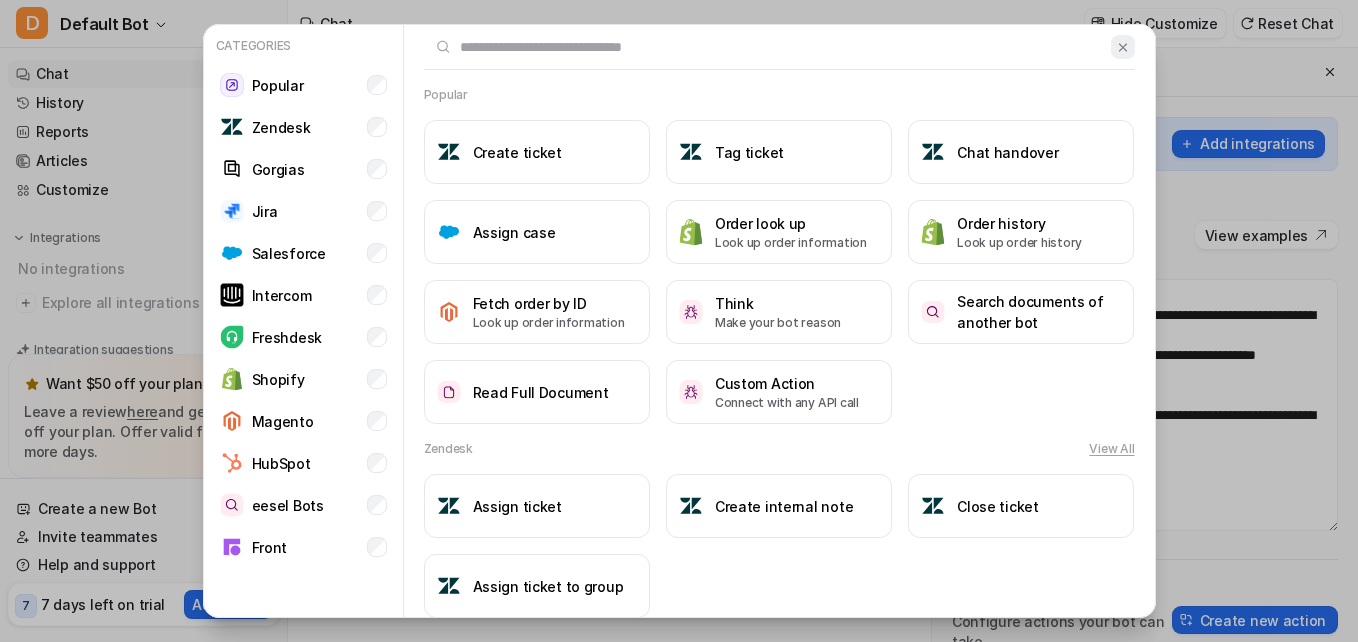 click at bounding box center [1122, 47] 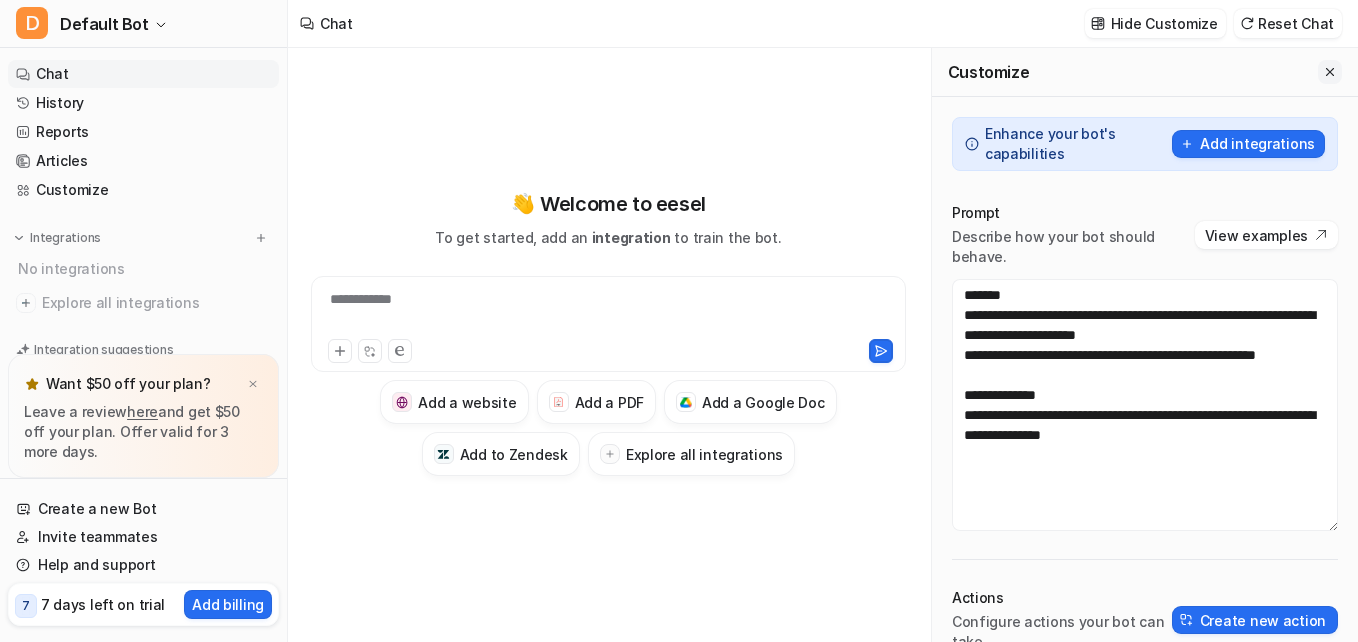click 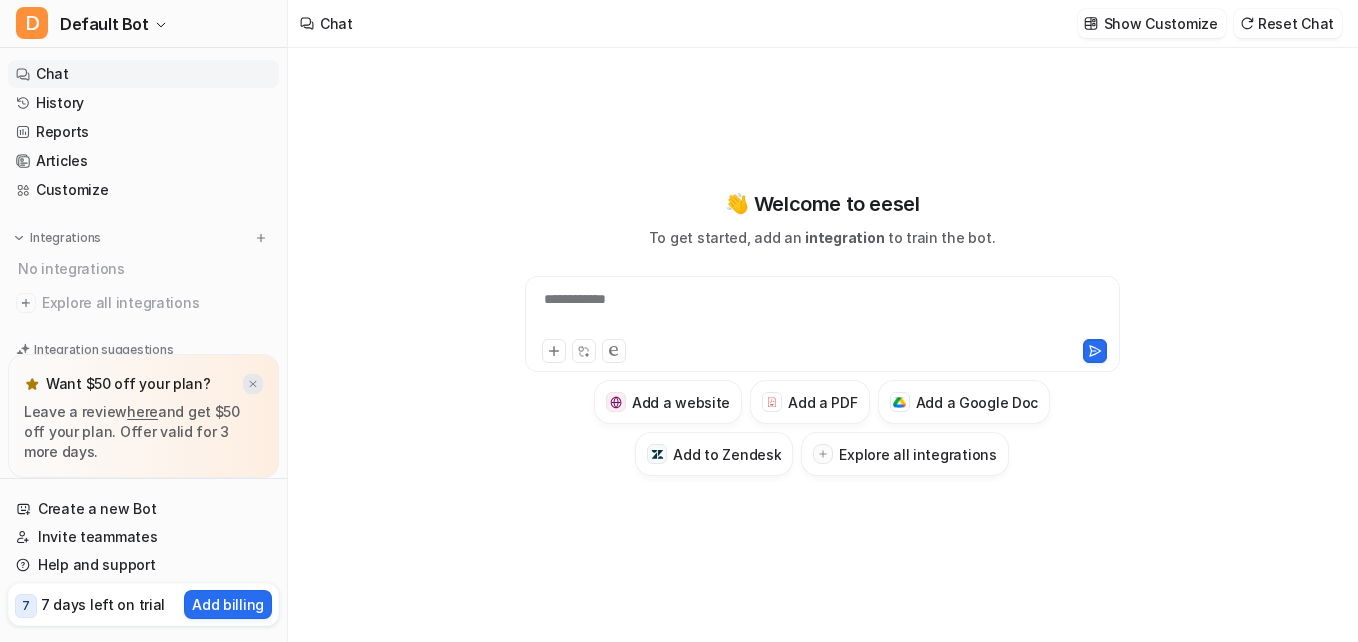 click at bounding box center [253, 384] 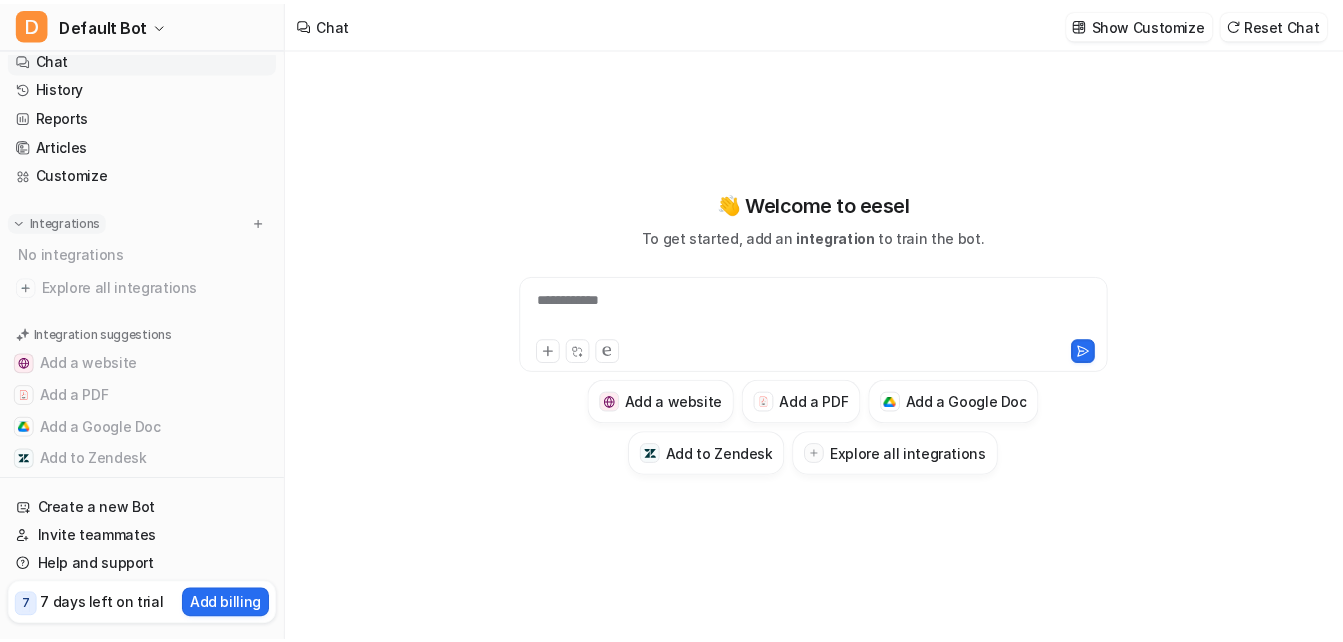 scroll, scrollTop: 0, scrollLeft: 0, axis: both 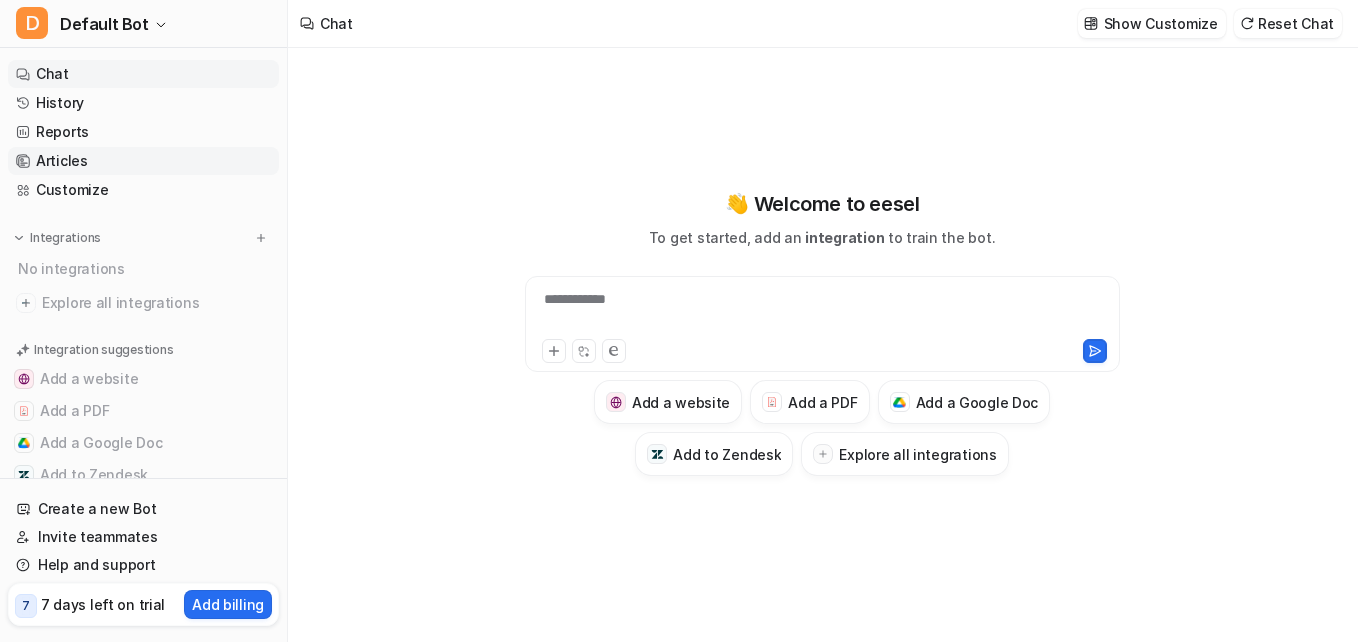 click on "Articles" at bounding box center [143, 161] 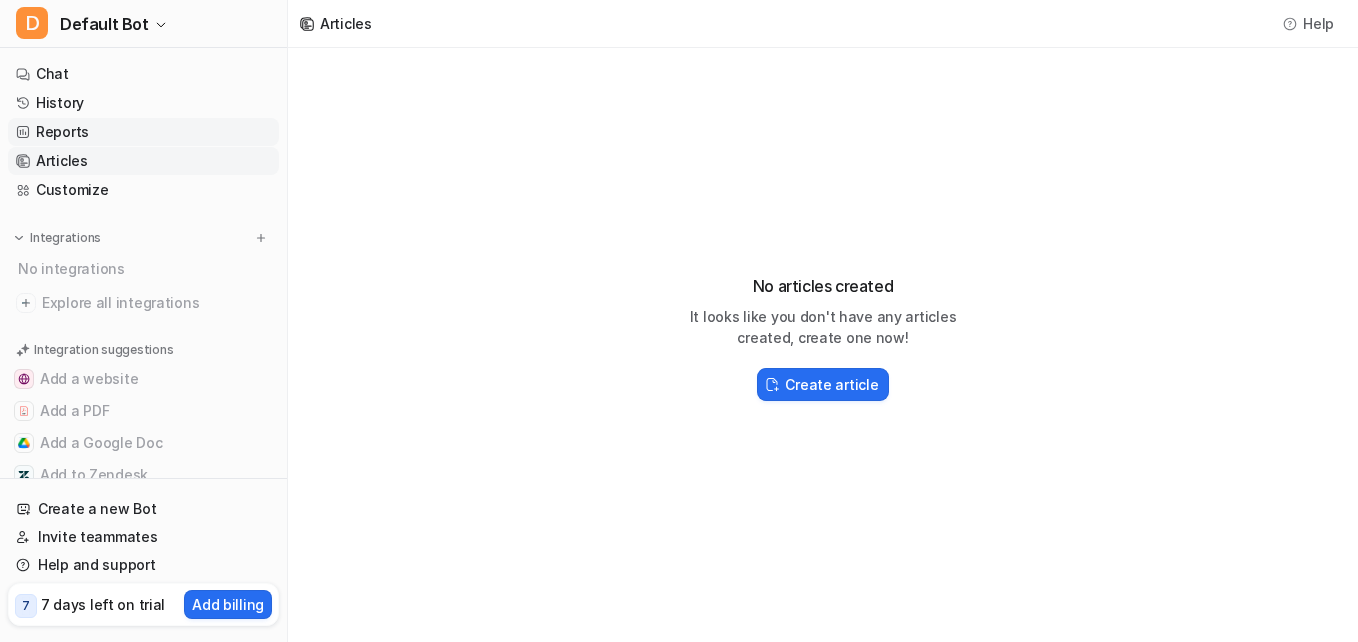 click on "Reports" at bounding box center (143, 132) 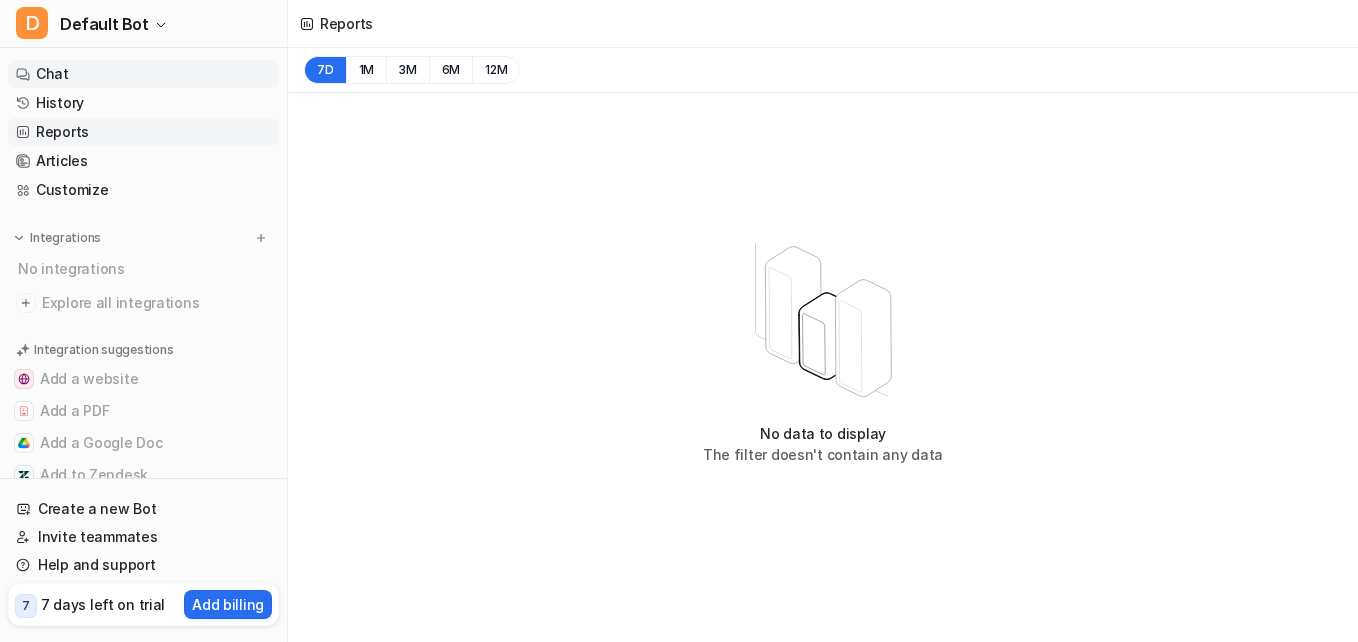 click on "Chat" at bounding box center [143, 74] 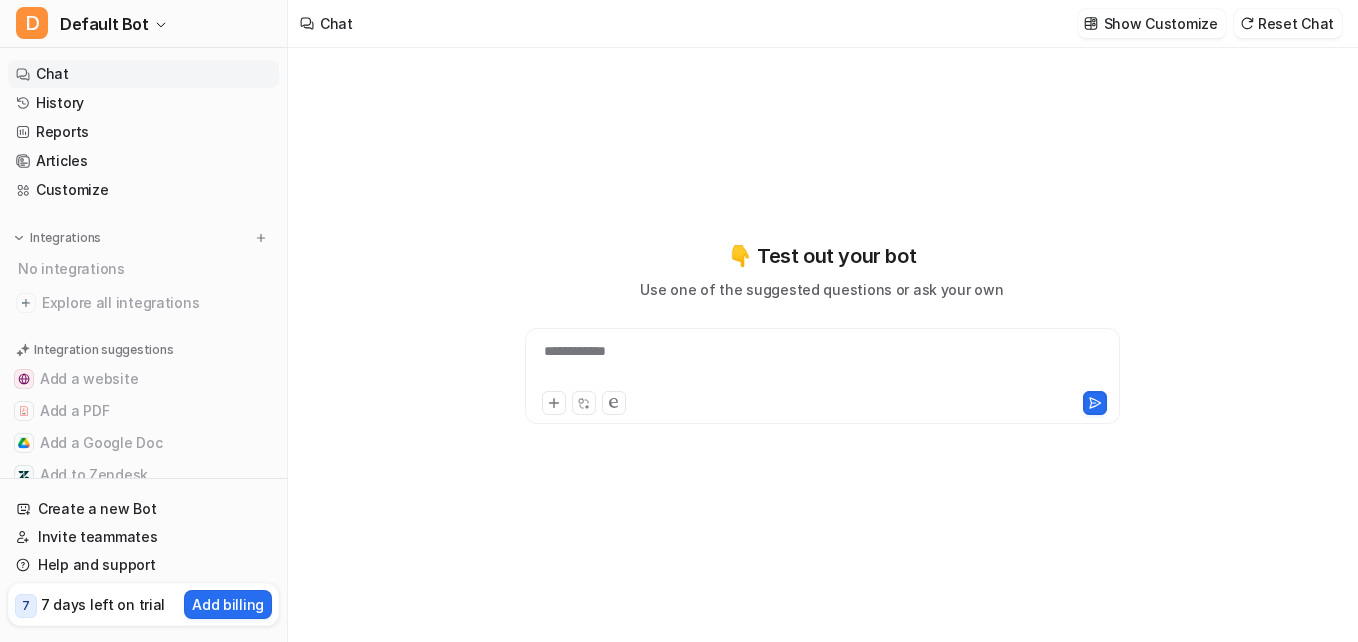 click on "**********" at bounding box center (822, 364) 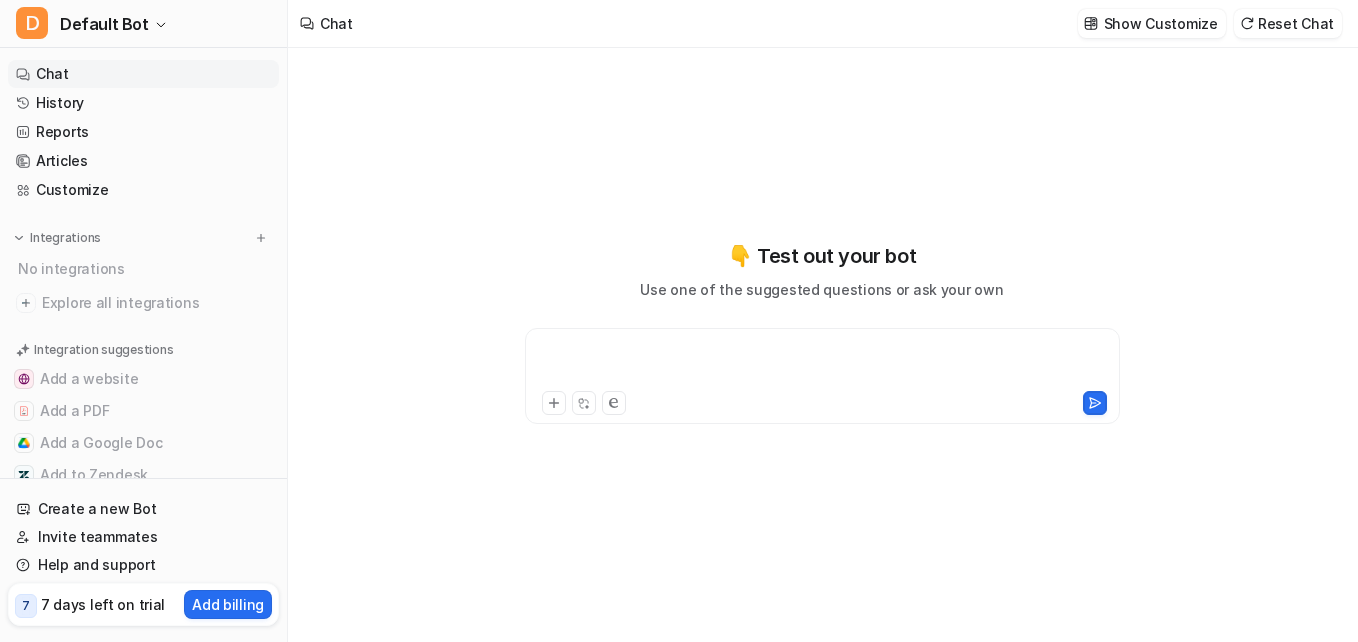 click at bounding box center [822, 364] 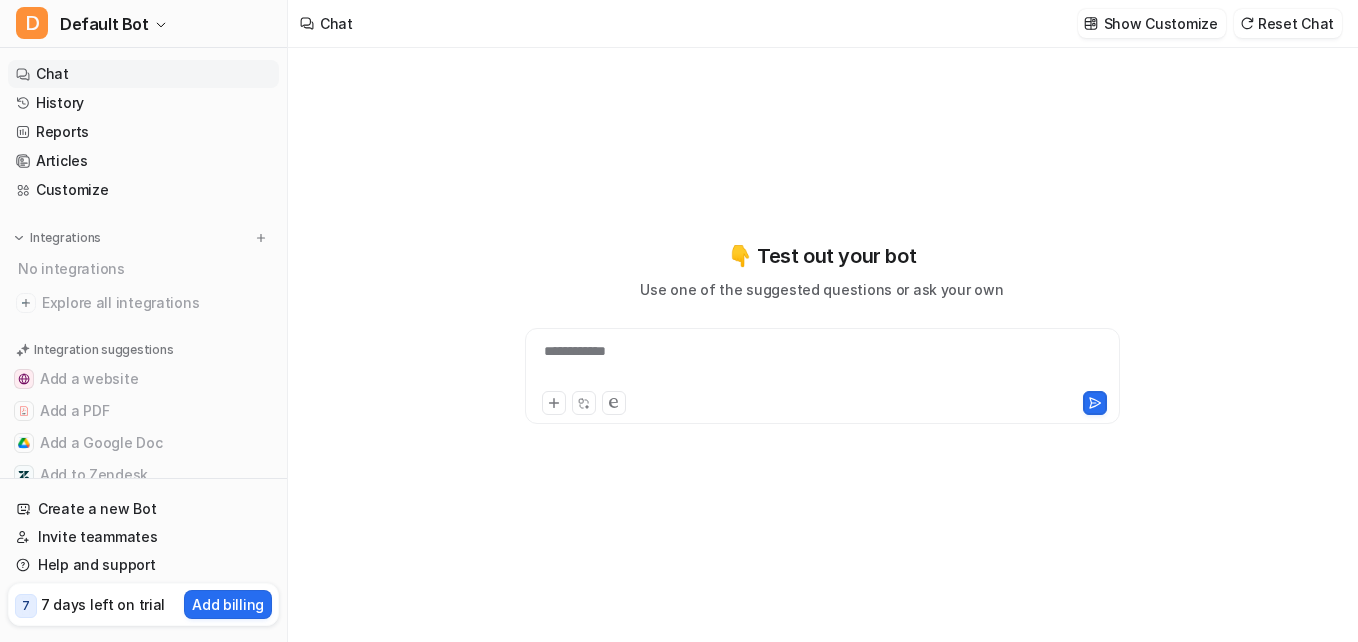 click on "**********" at bounding box center [822, 364] 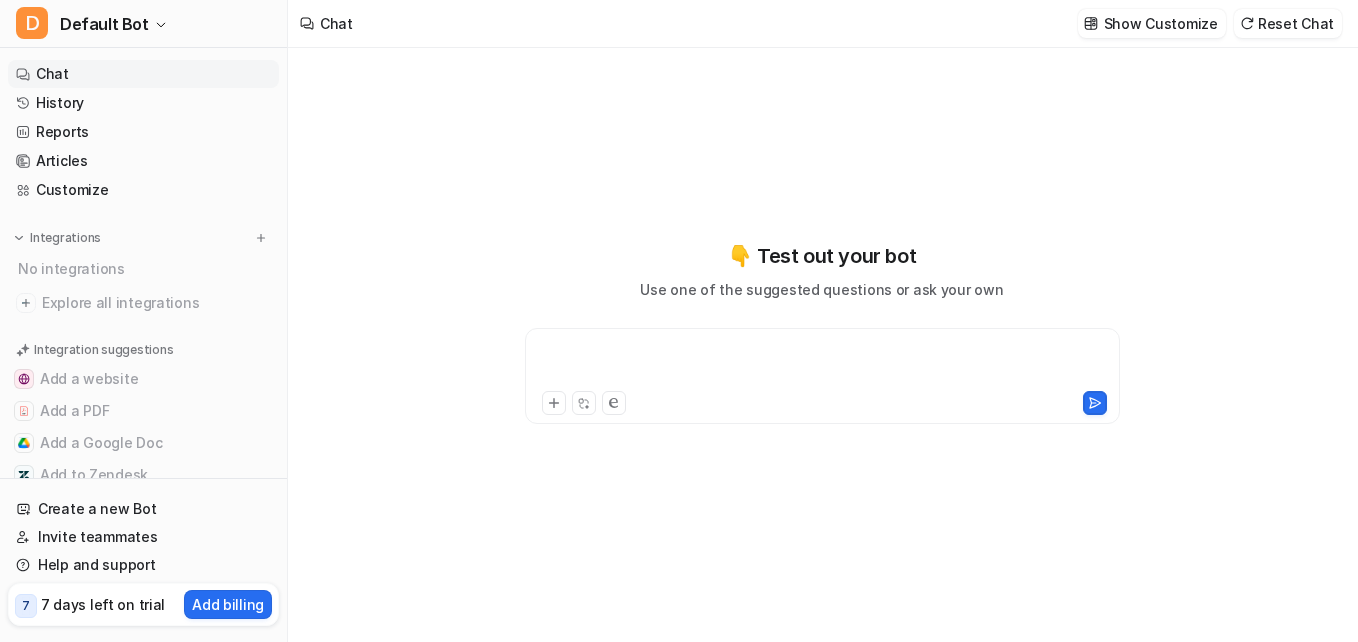 paste 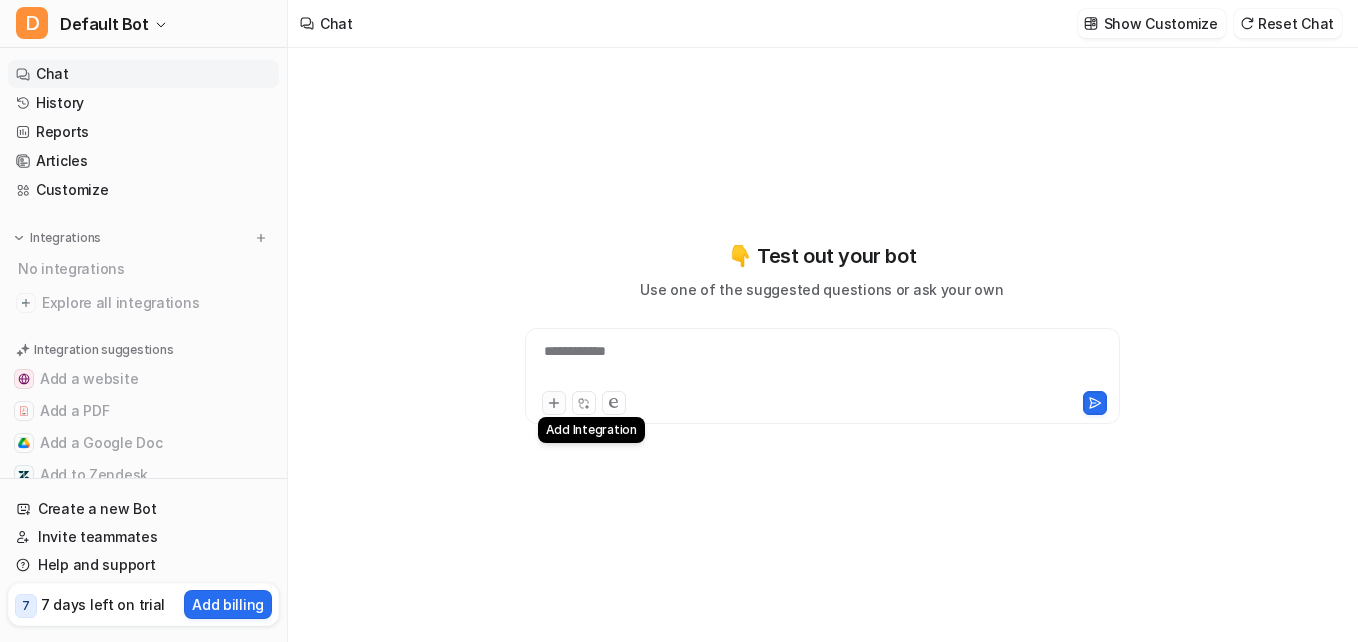 click 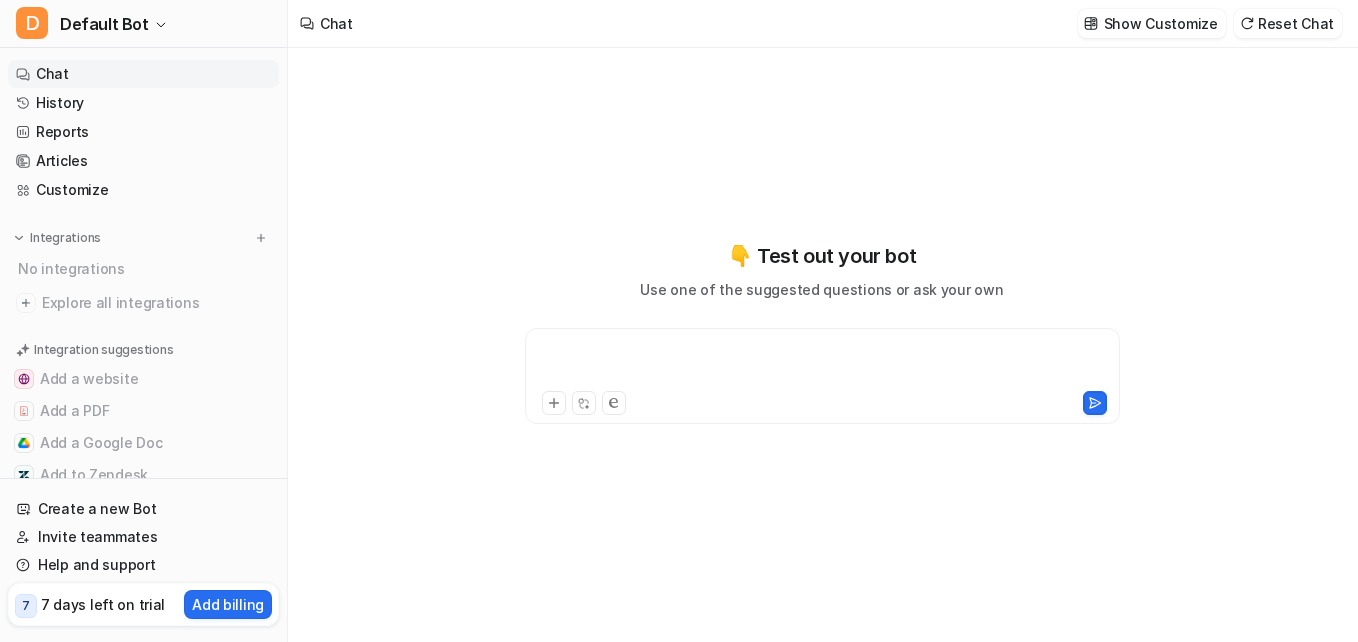 click at bounding box center [822, 364] 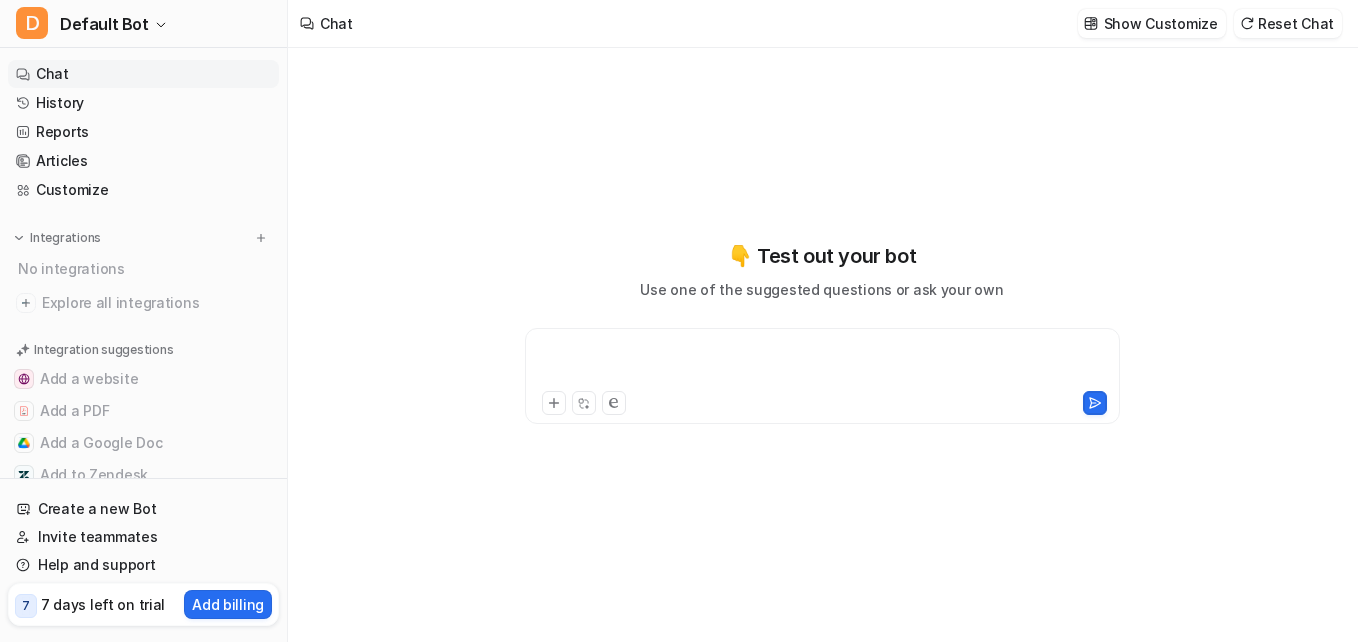 paste 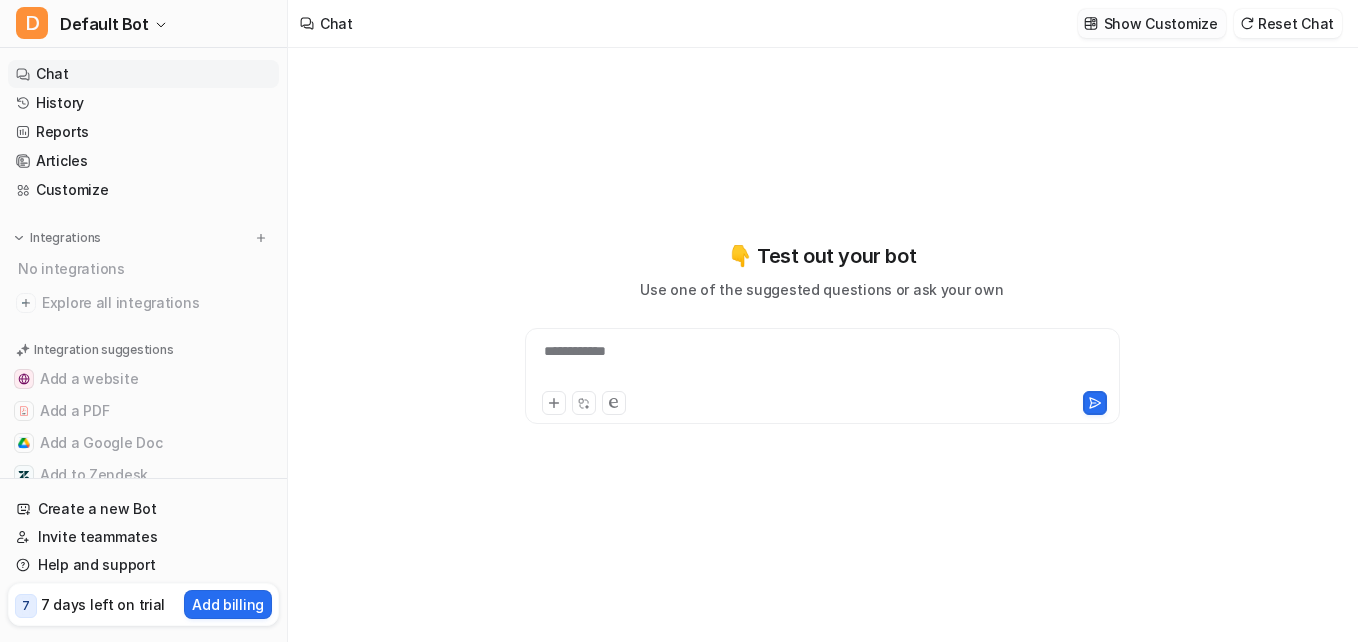 click on "Show Customize" at bounding box center [1161, 23] 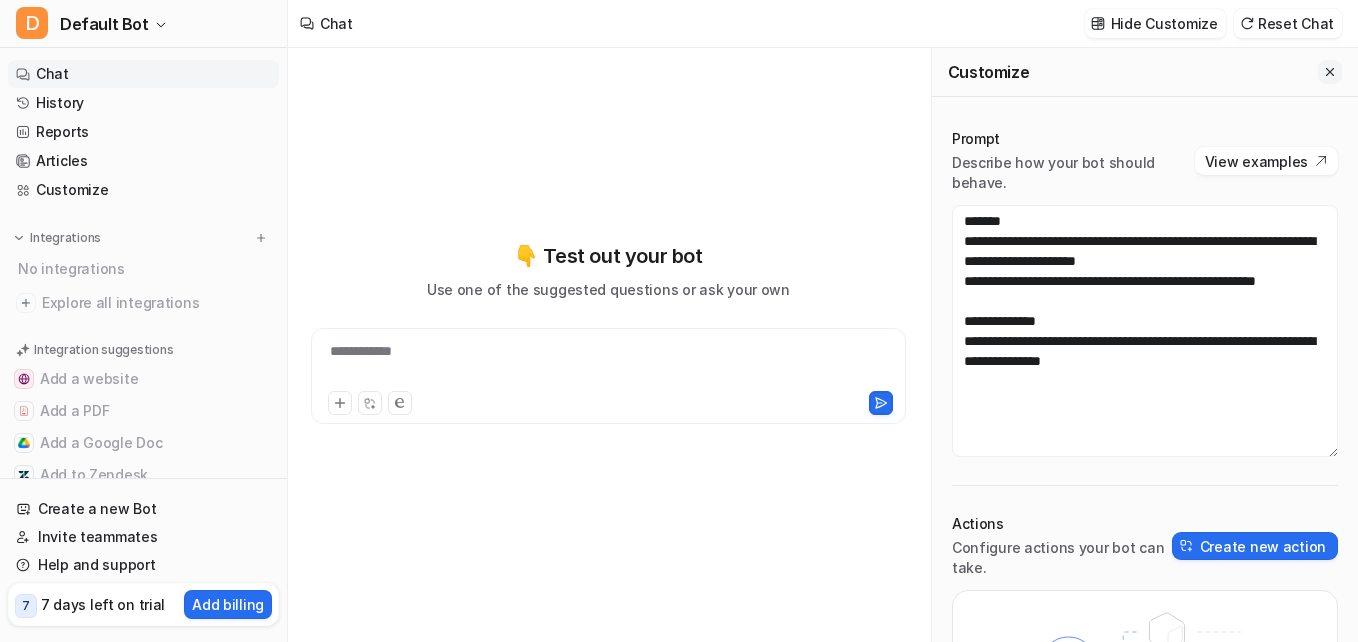 click 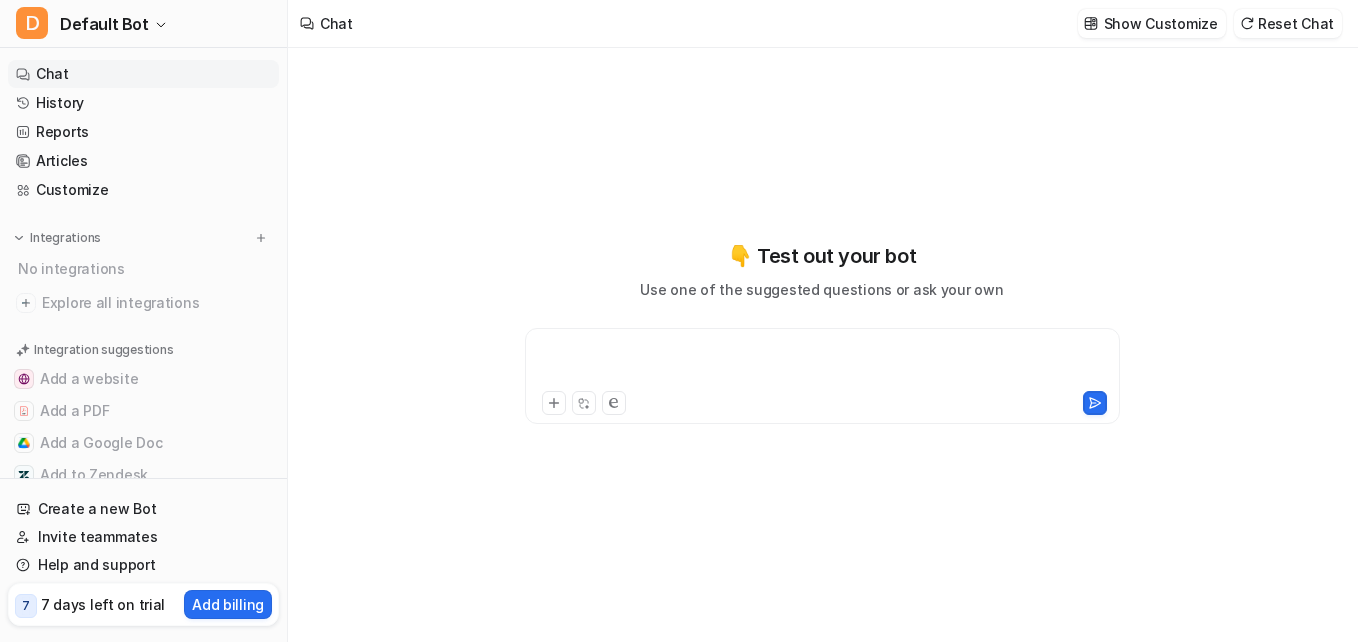 click at bounding box center (822, 364) 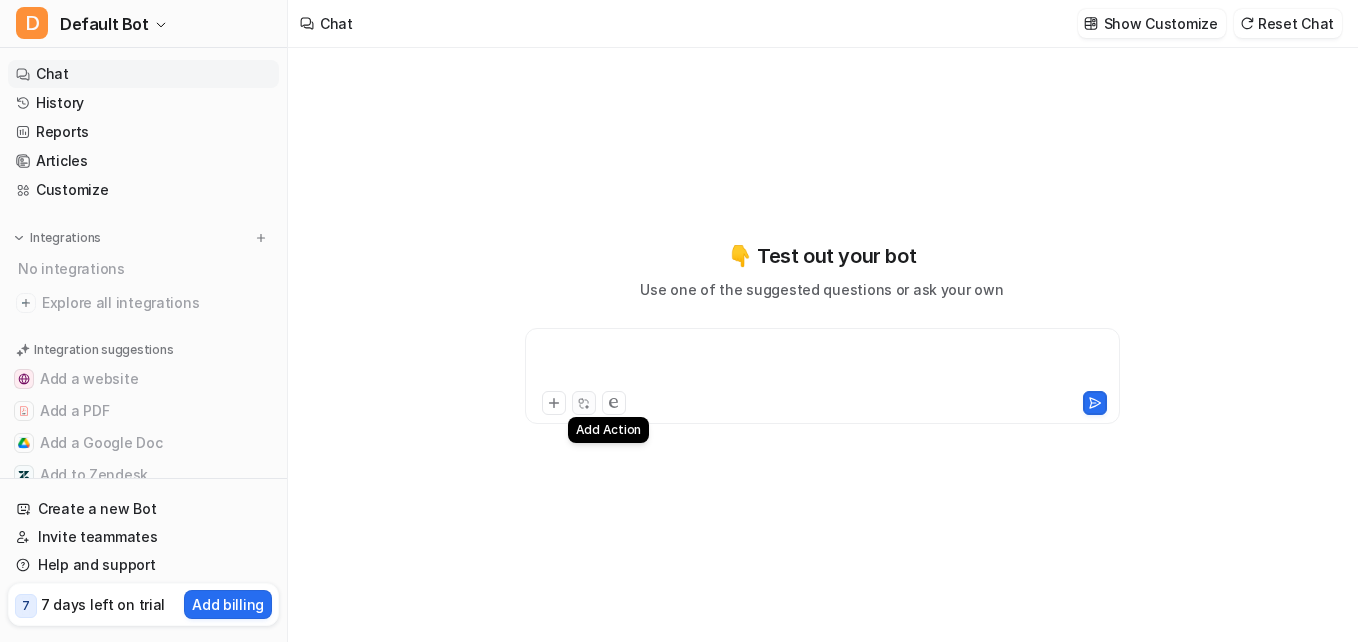click 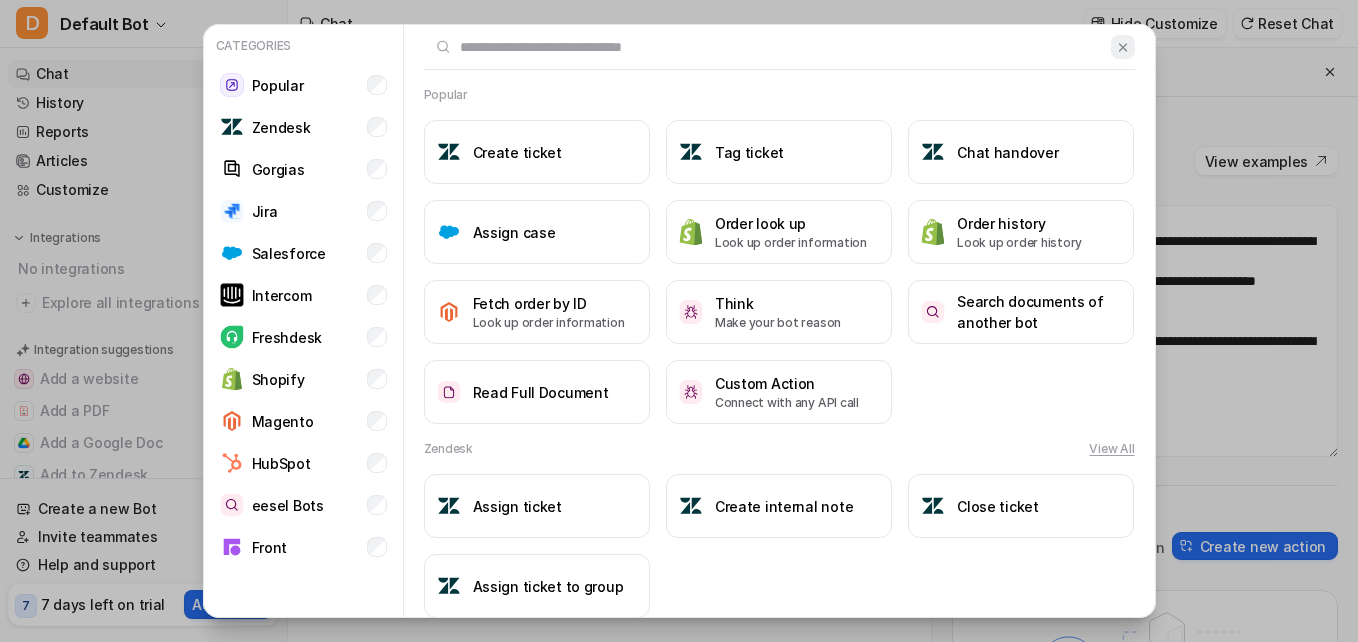 click at bounding box center (1122, 47) 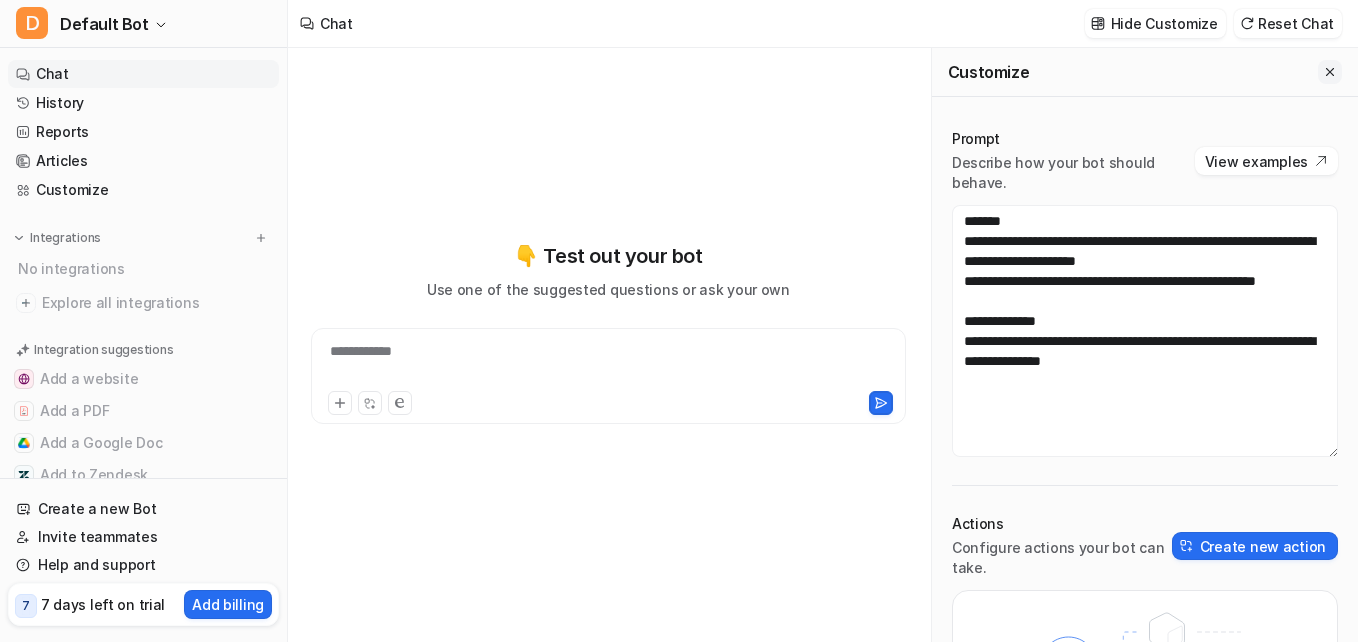 click 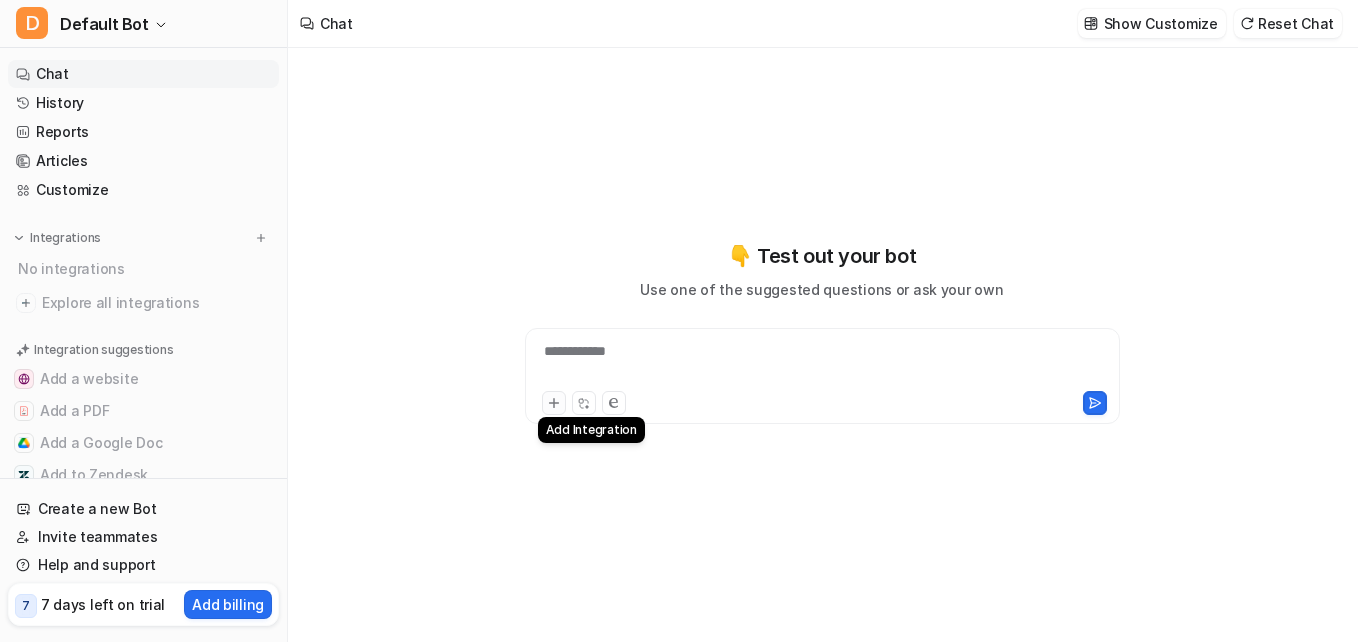 click 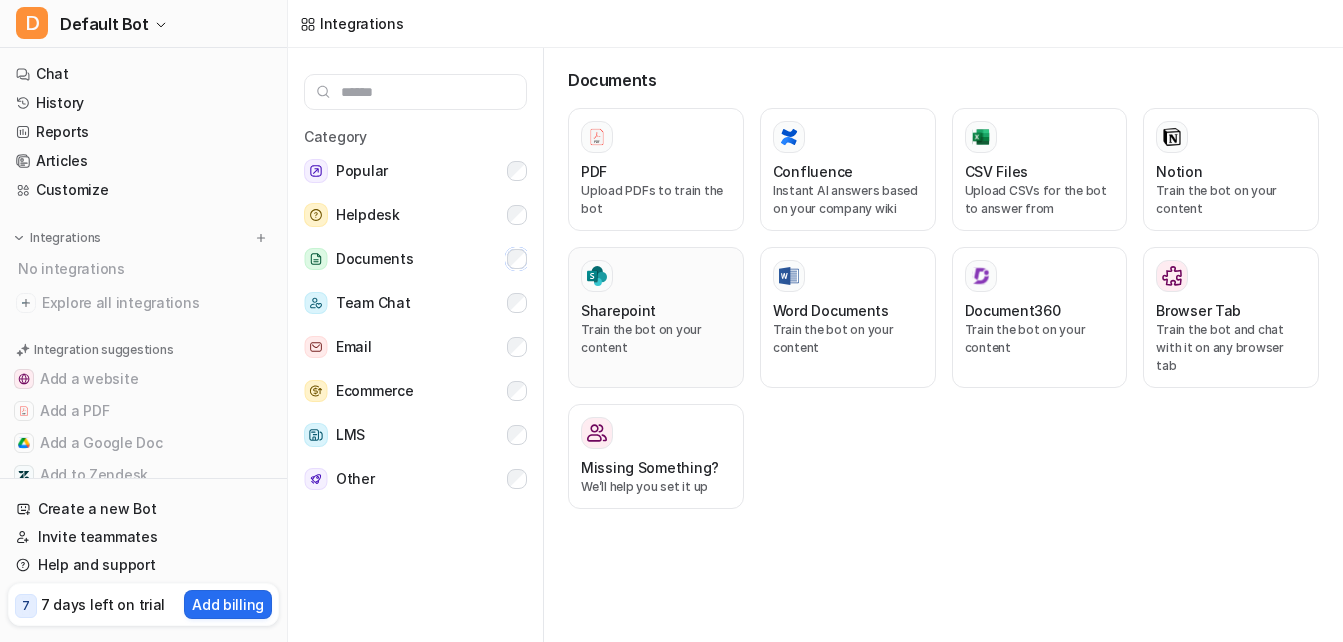 scroll, scrollTop: 8, scrollLeft: 0, axis: vertical 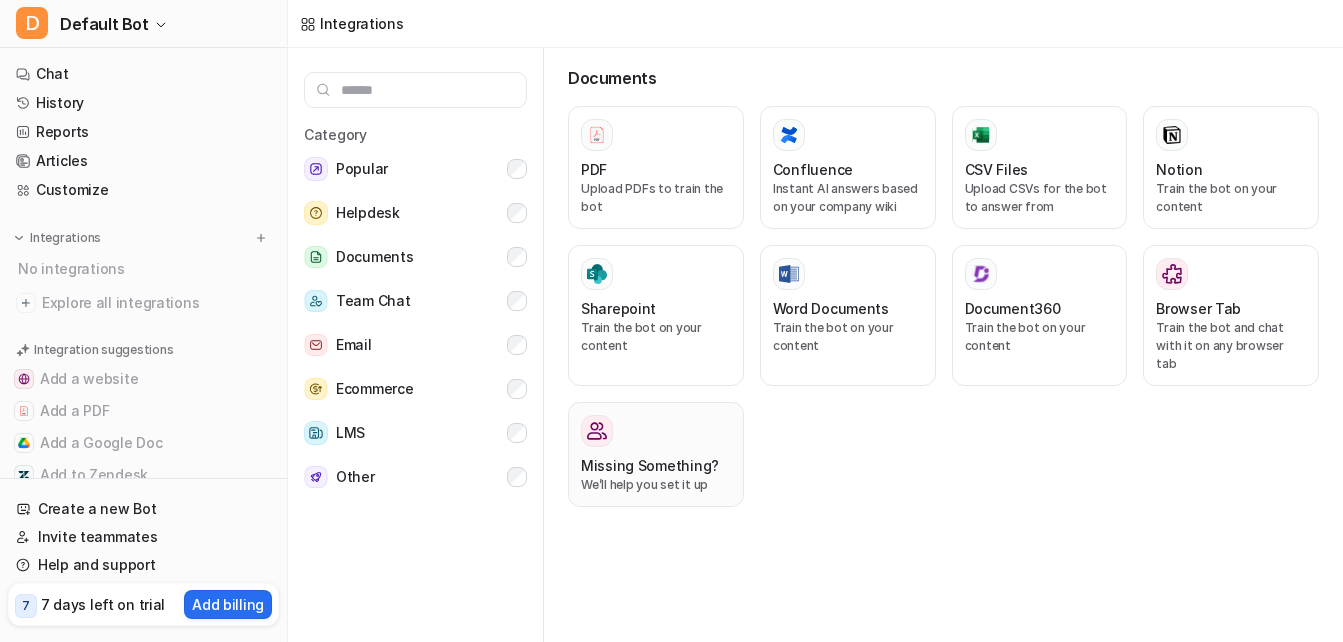 click on "Missing Something?" at bounding box center (650, 465) 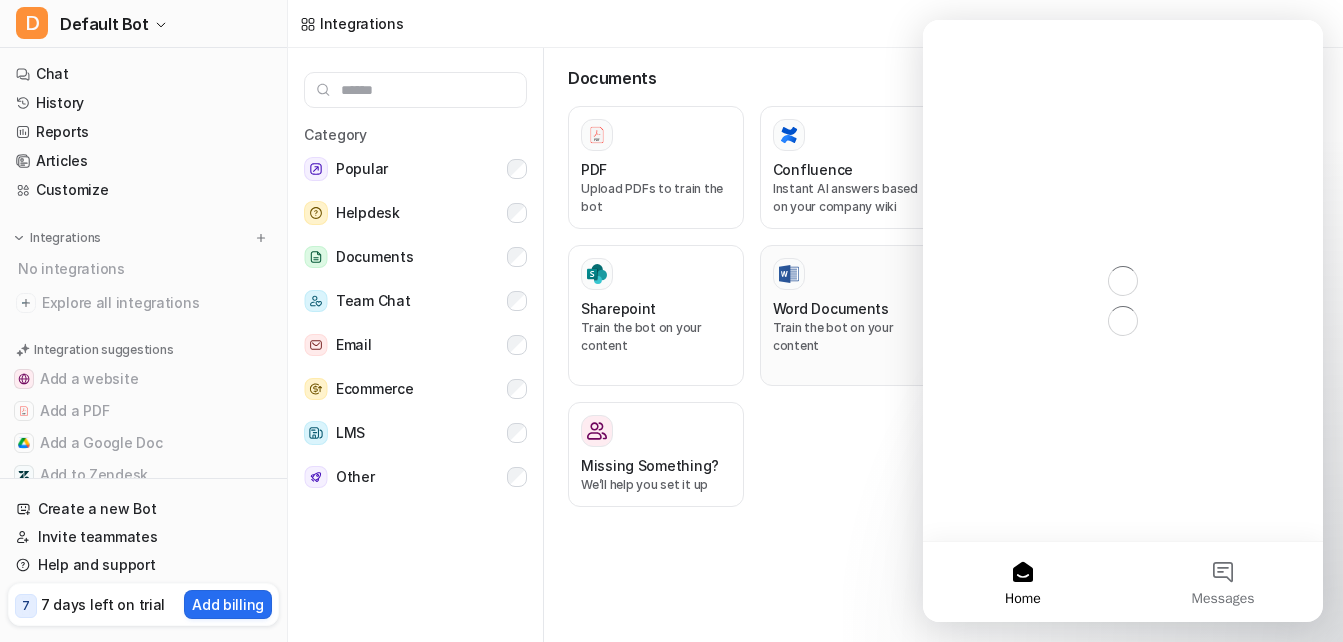 scroll, scrollTop: 0, scrollLeft: 0, axis: both 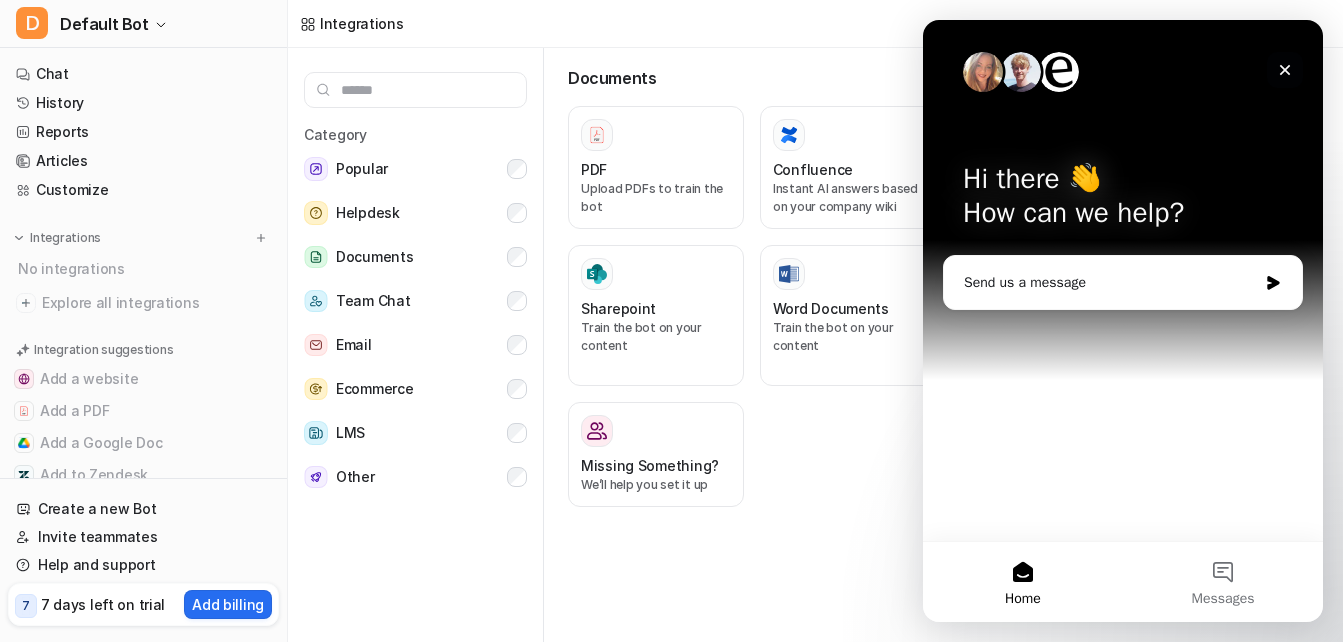 click 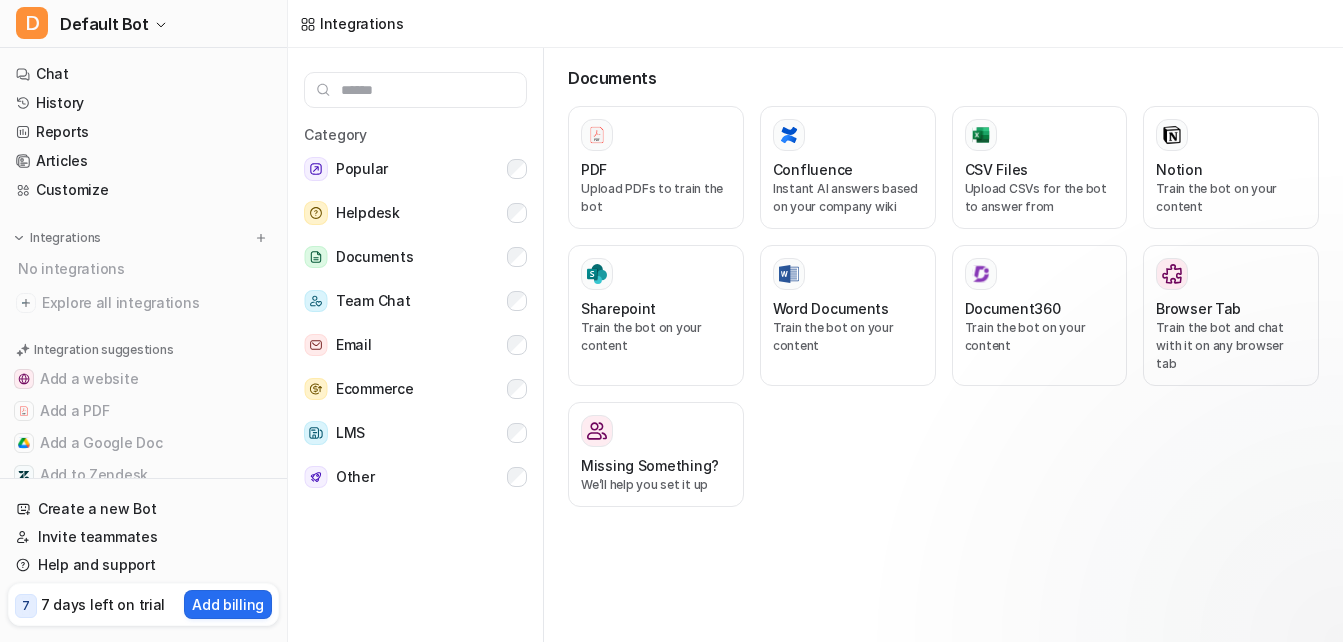 scroll, scrollTop: 0, scrollLeft: 0, axis: both 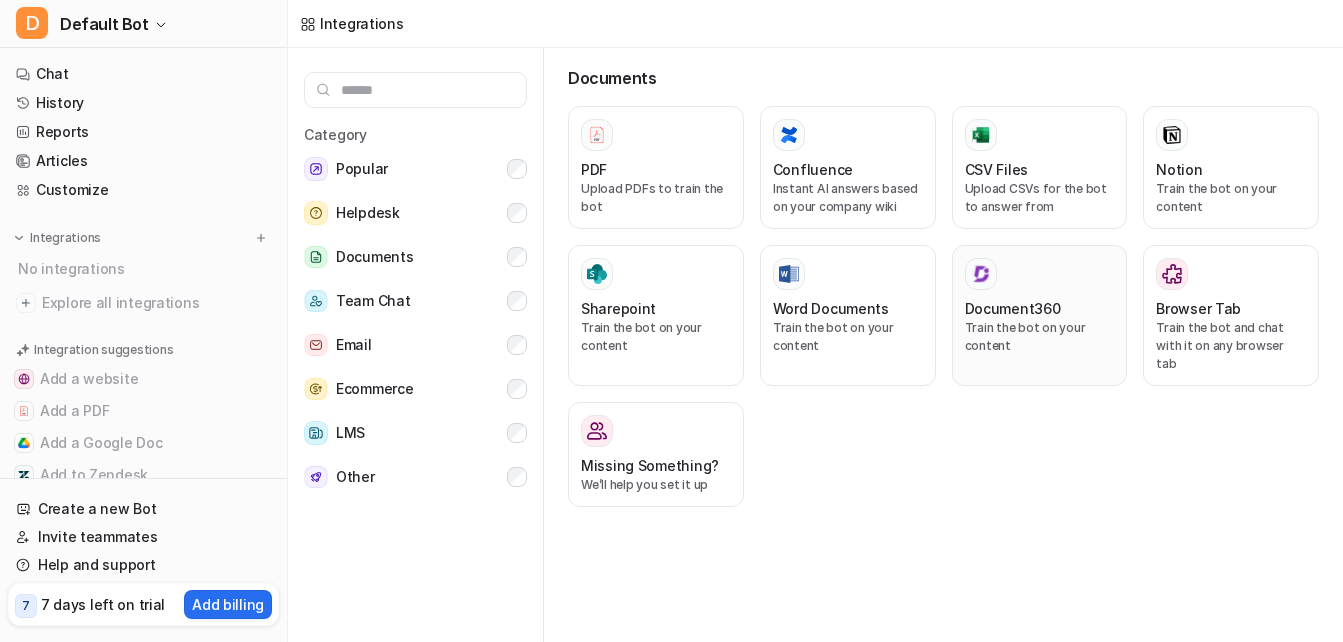 click on "Train the bot on your content" at bounding box center (1040, 337) 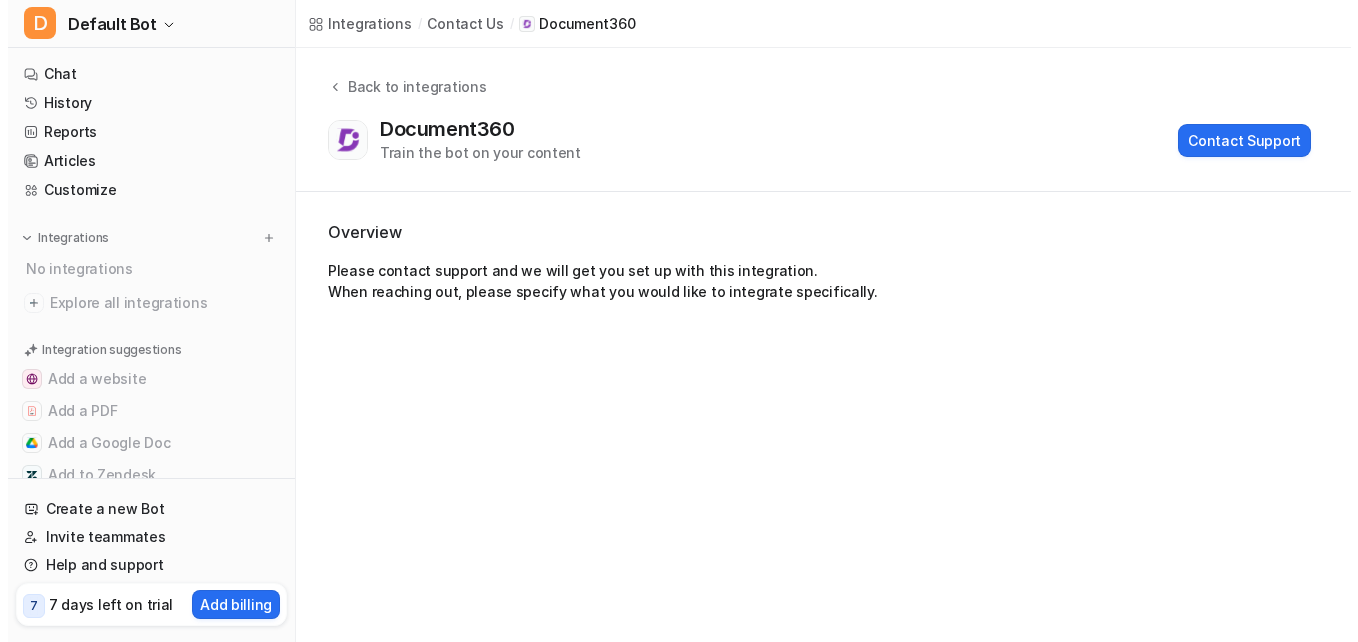 scroll, scrollTop: 0, scrollLeft: 0, axis: both 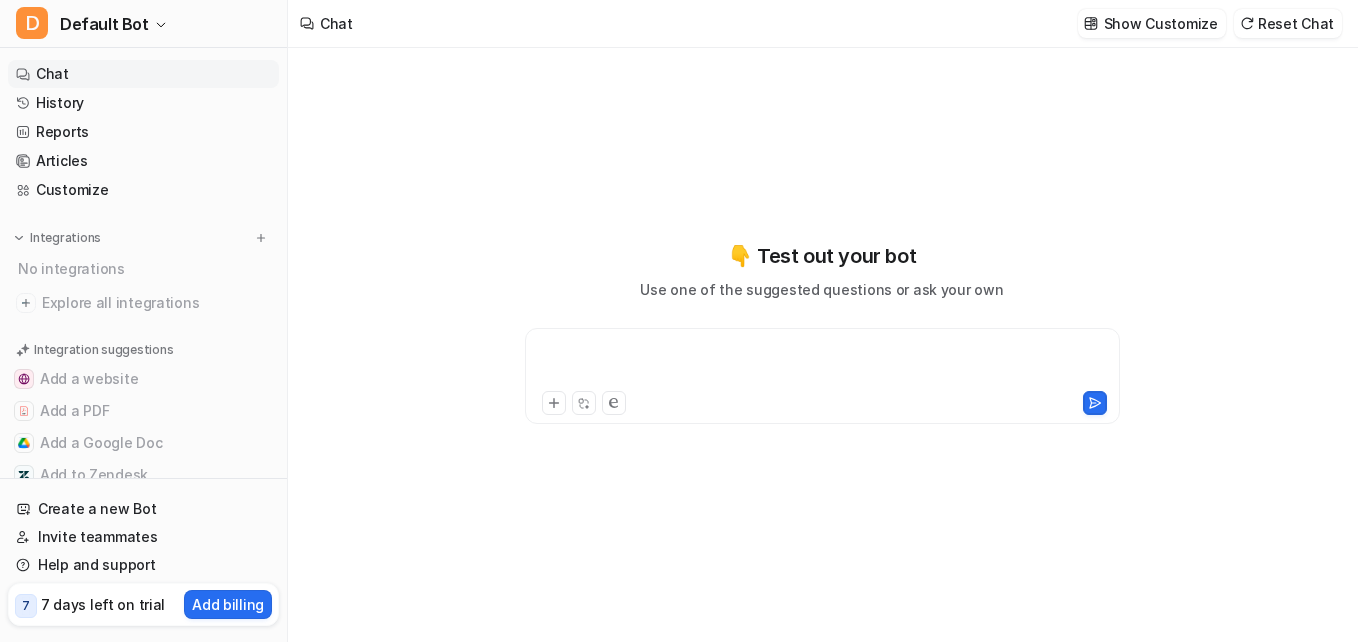click at bounding box center [822, 364] 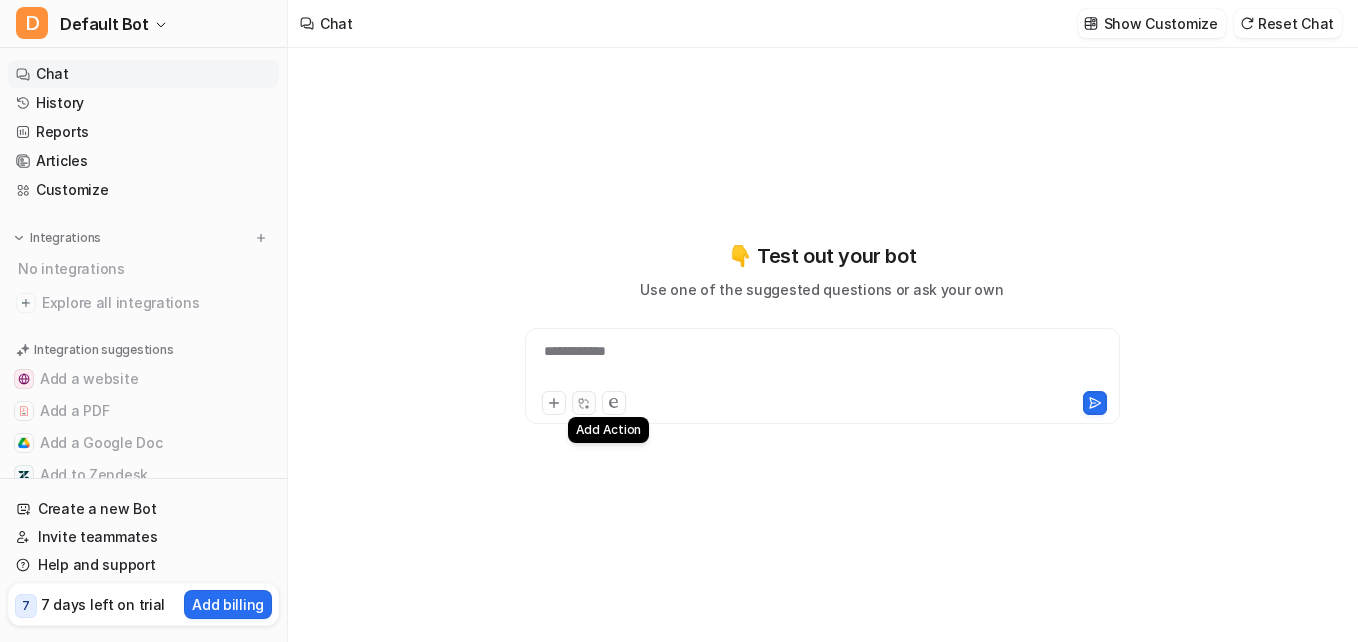 click 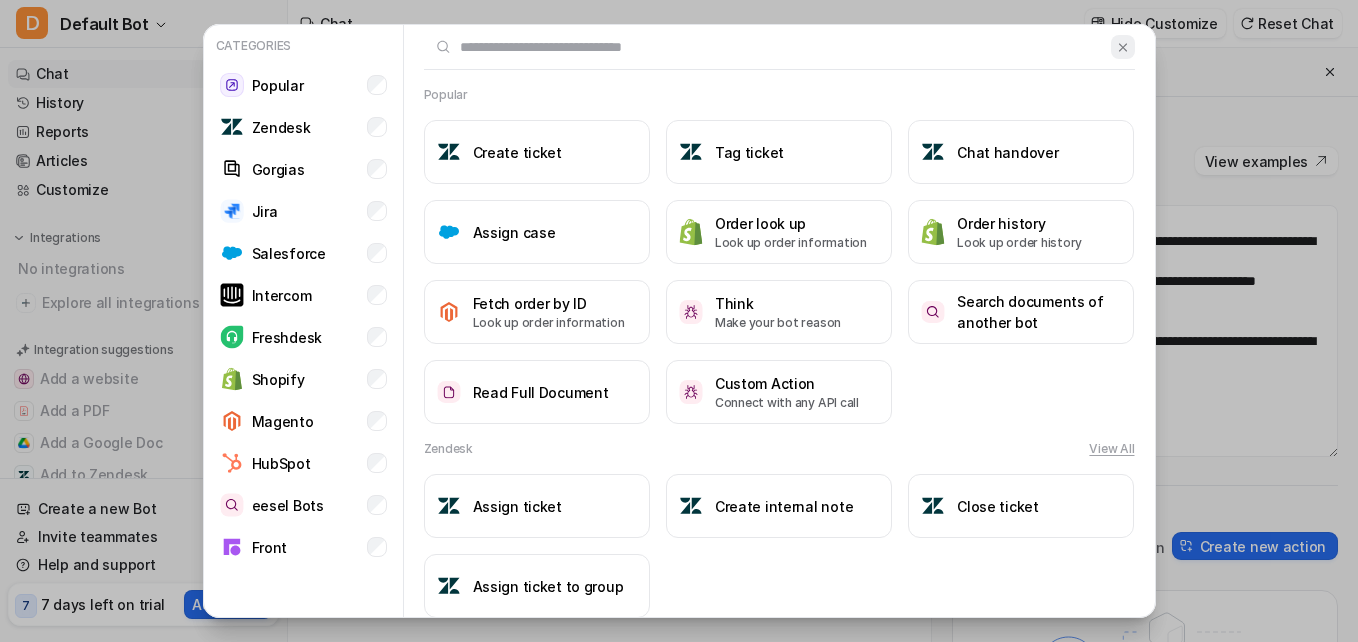 click at bounding box center (1123, 47) 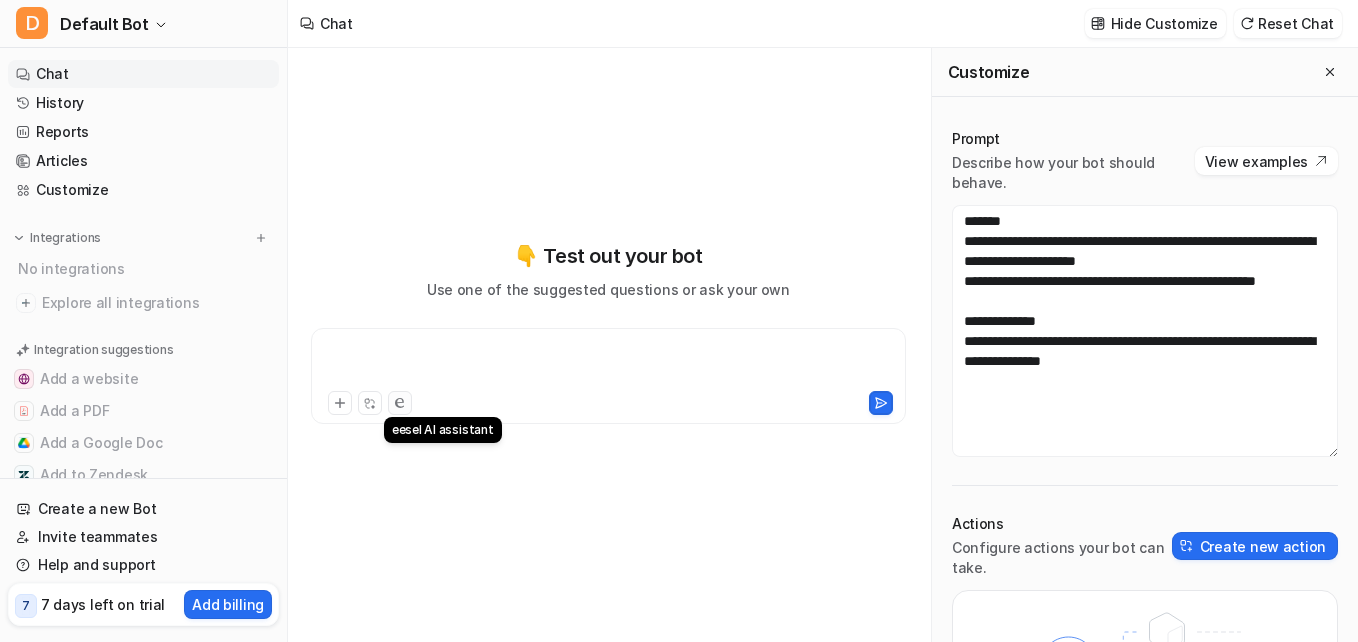 click 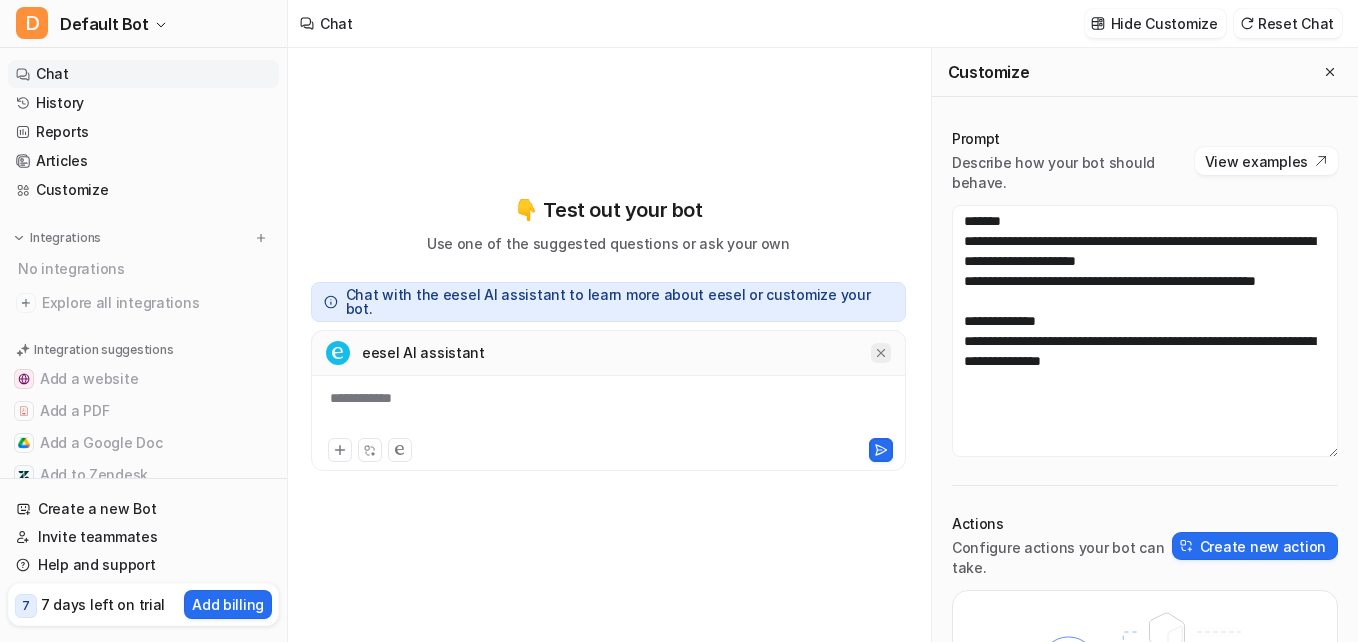 click 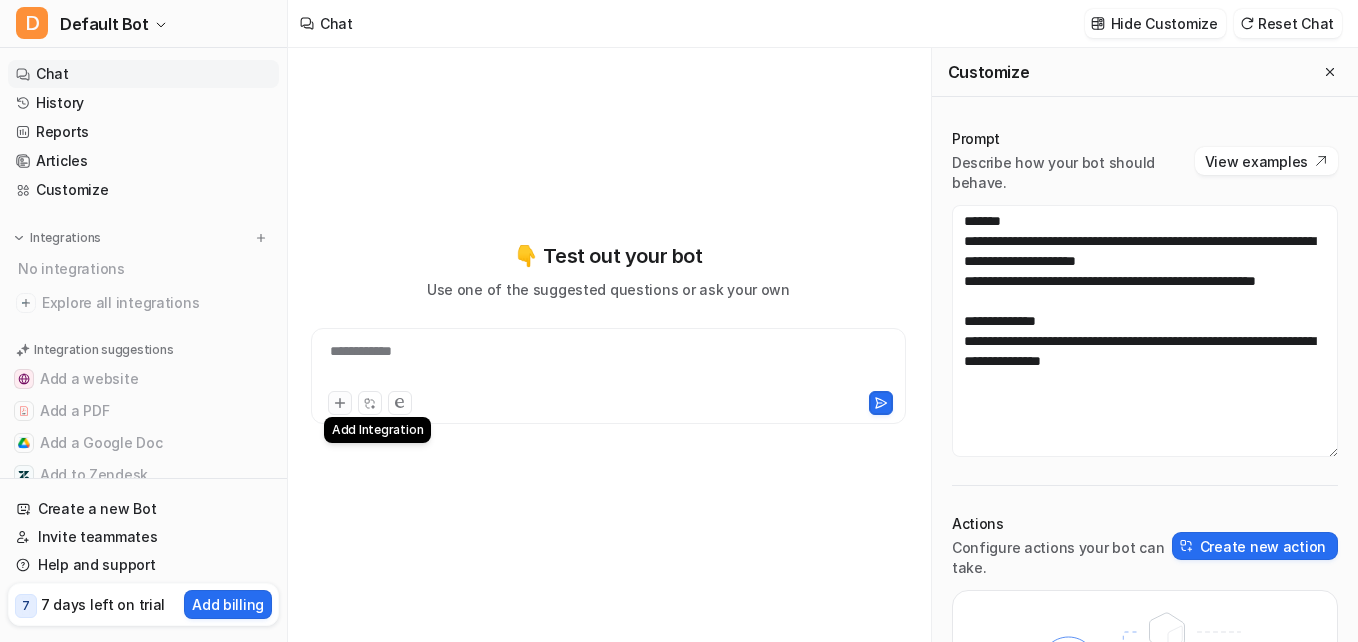click 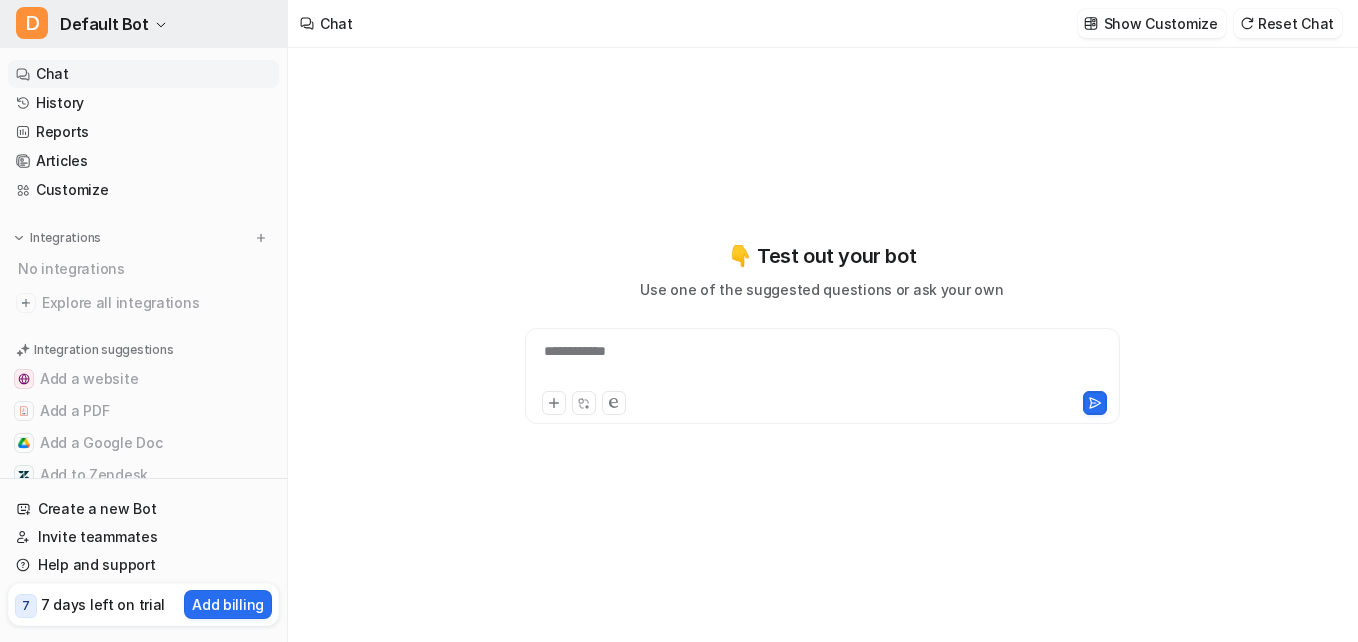 click on "D Default Bot" at bounding box center [143, 24] 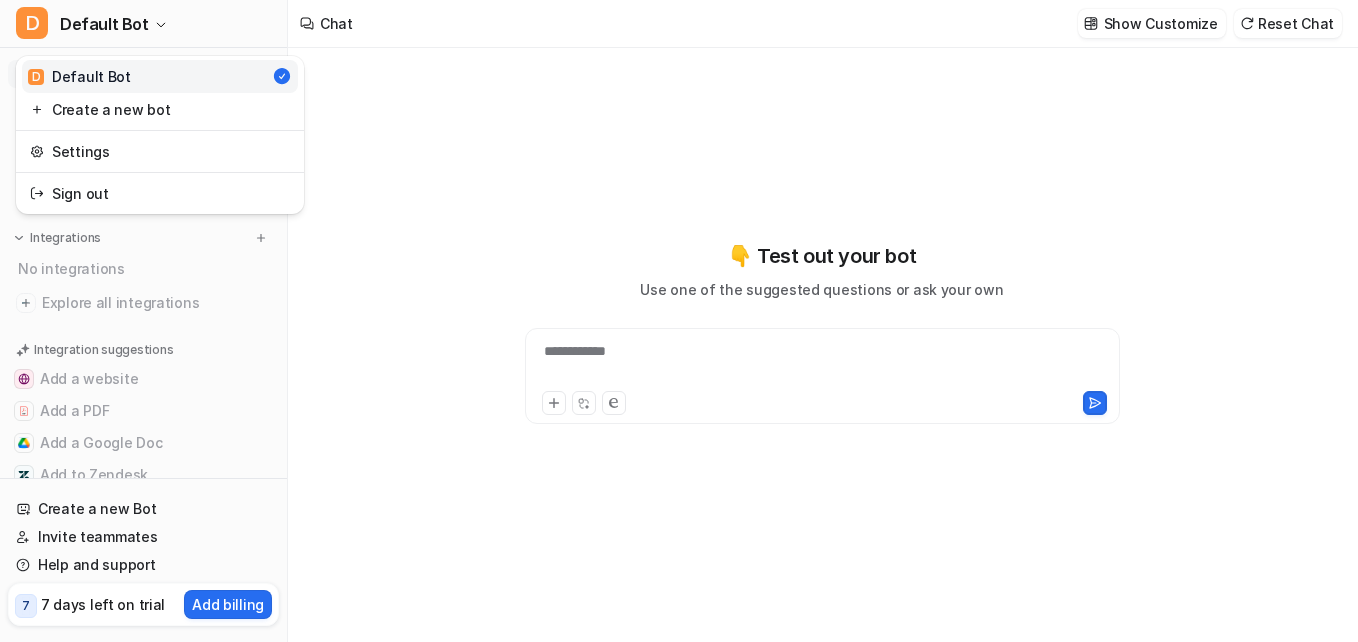 click on "**********" at bounding box center (679, 321) 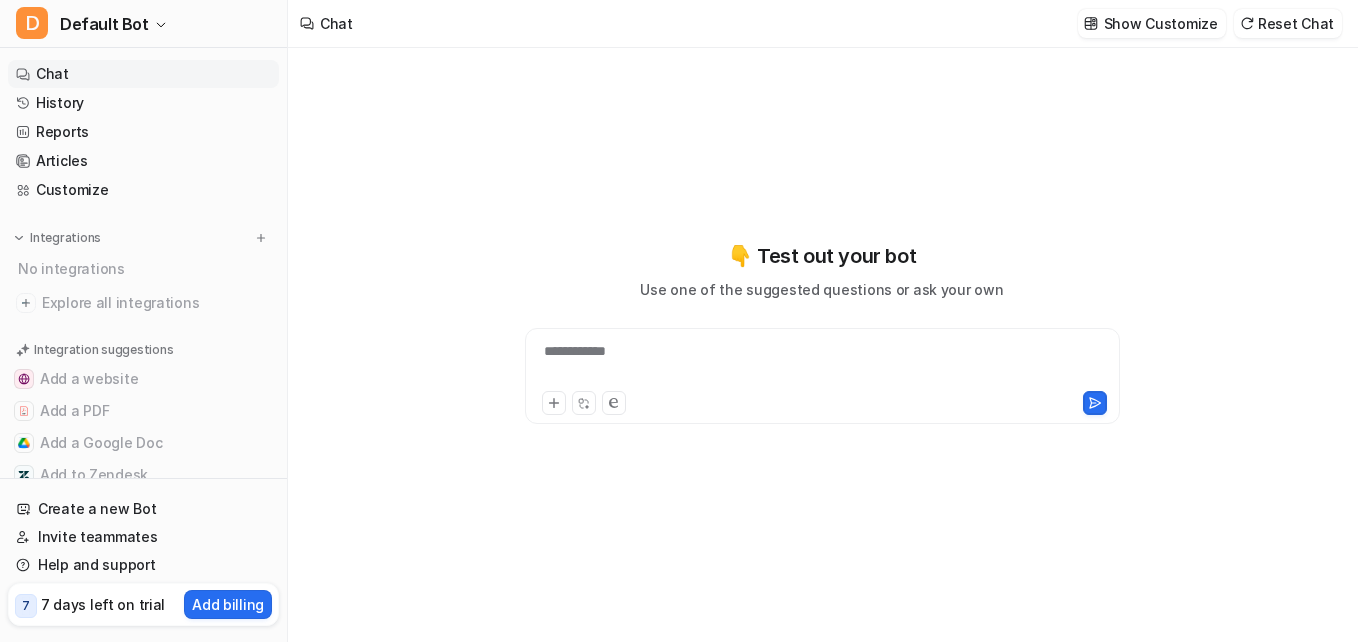click on "Chat" at bounding box center (326, 24) 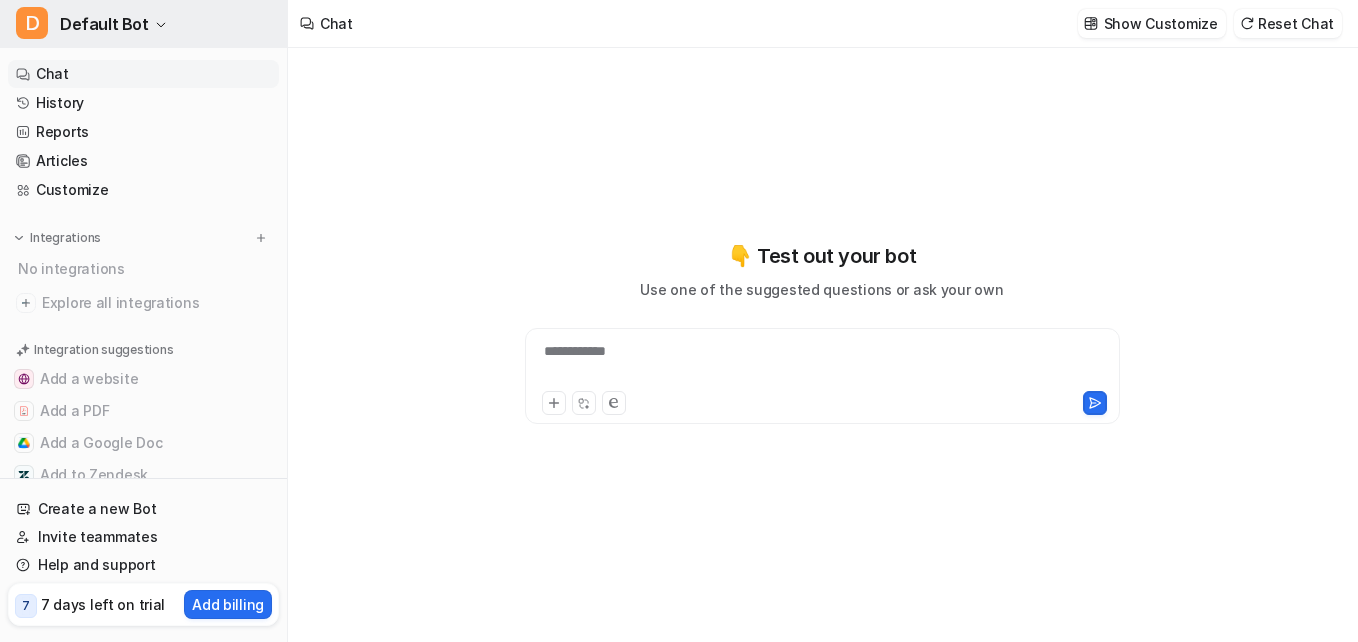 click on "Default Bot" at bounding box center [104, 24] 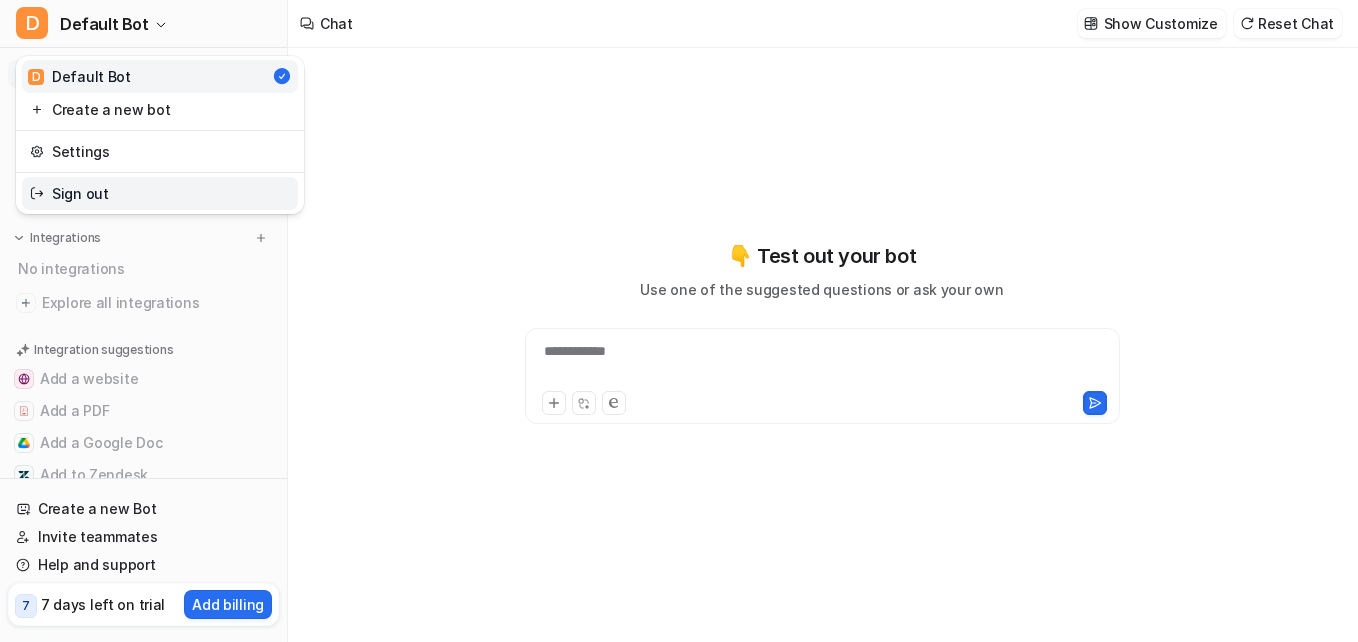 click on "Sign out" at bounding box center [160, 193] 